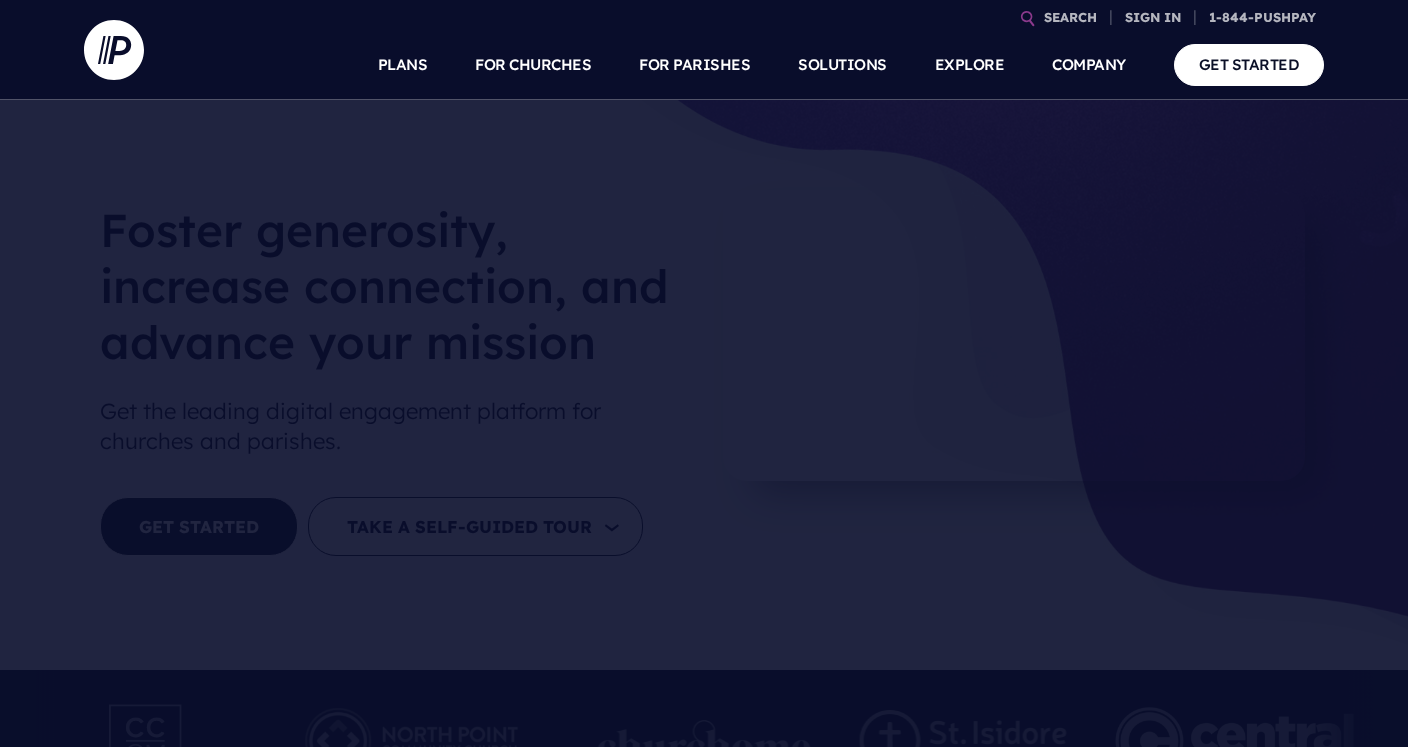 scroll, scrollTop: 0, scrollLeft: 0, axis: both 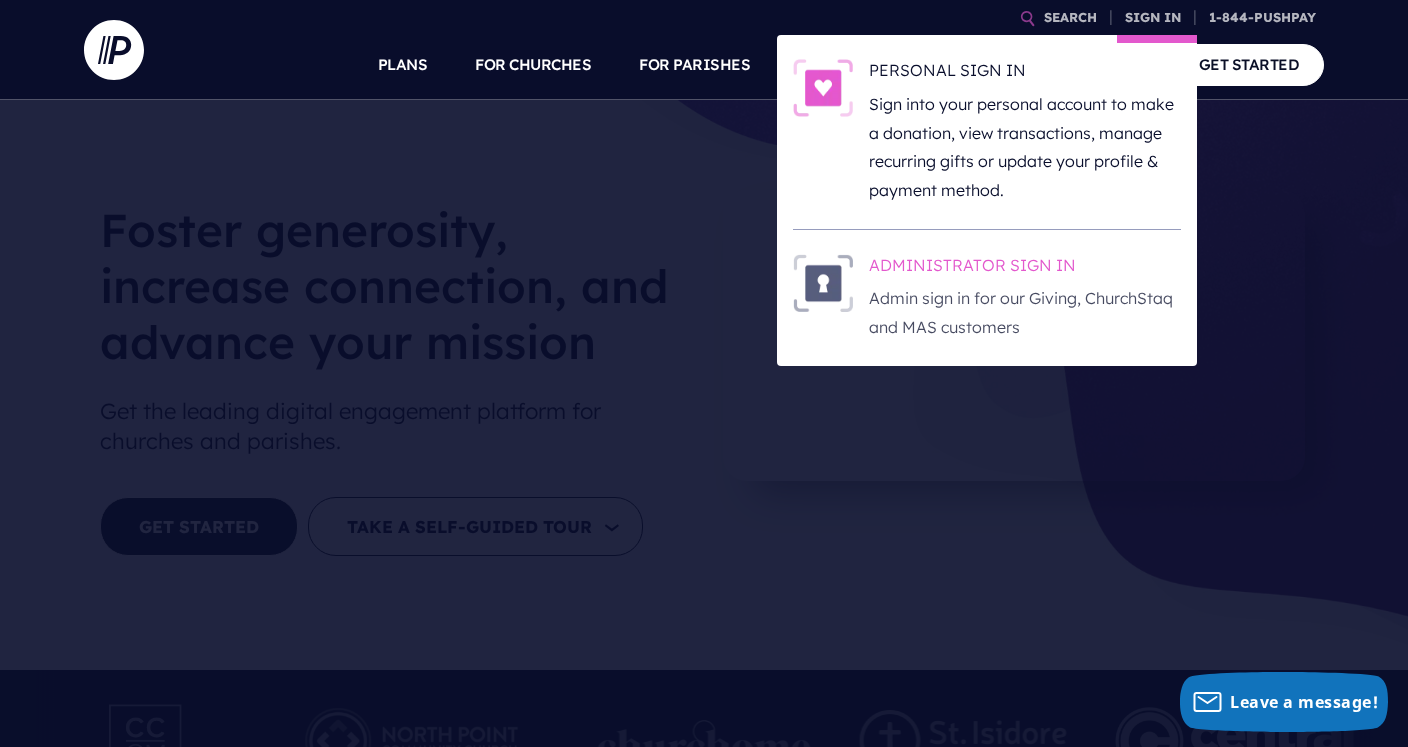 click on "ADMINISTRATOR SIGN IN" at bounding box center [1025, 269] 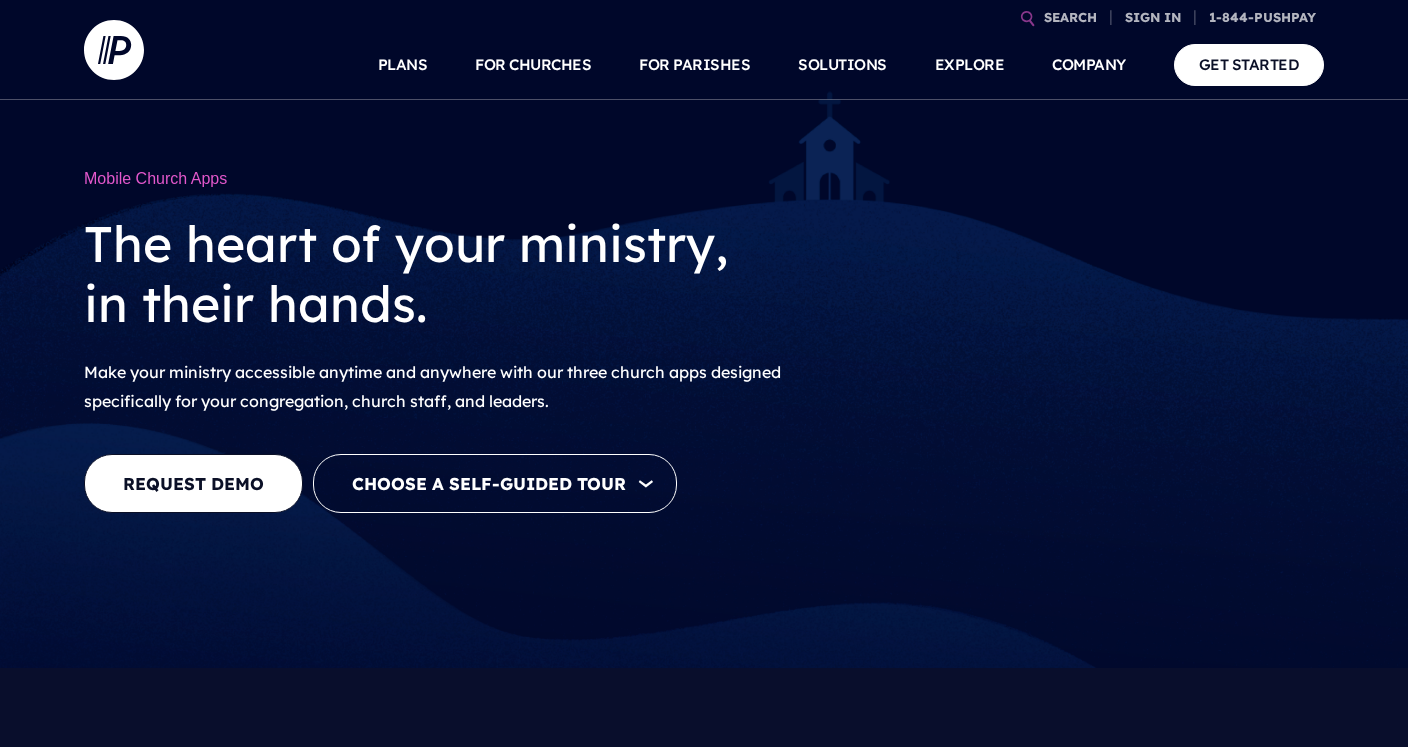 scroll, scrollTop: 0, scrollLeft: 0, axis: both 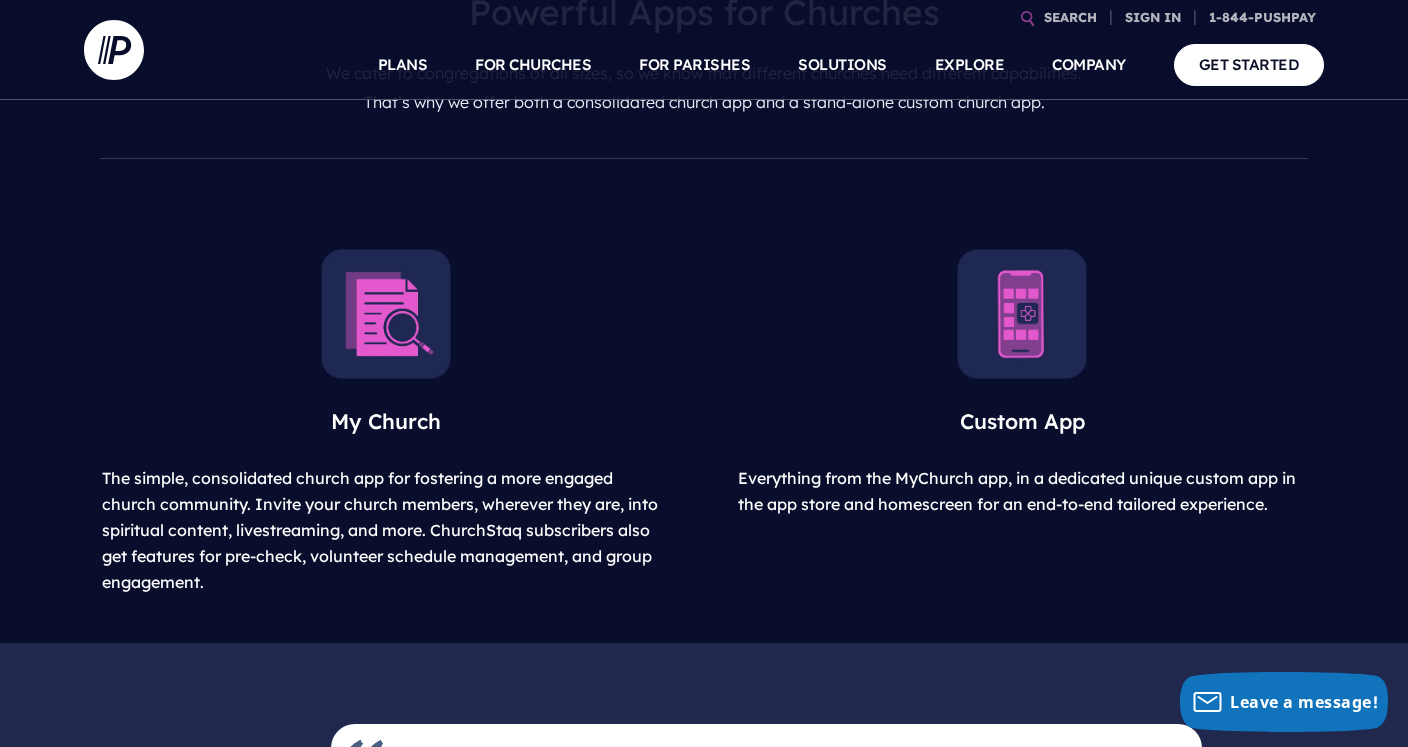click at bounding box center (386, 314) 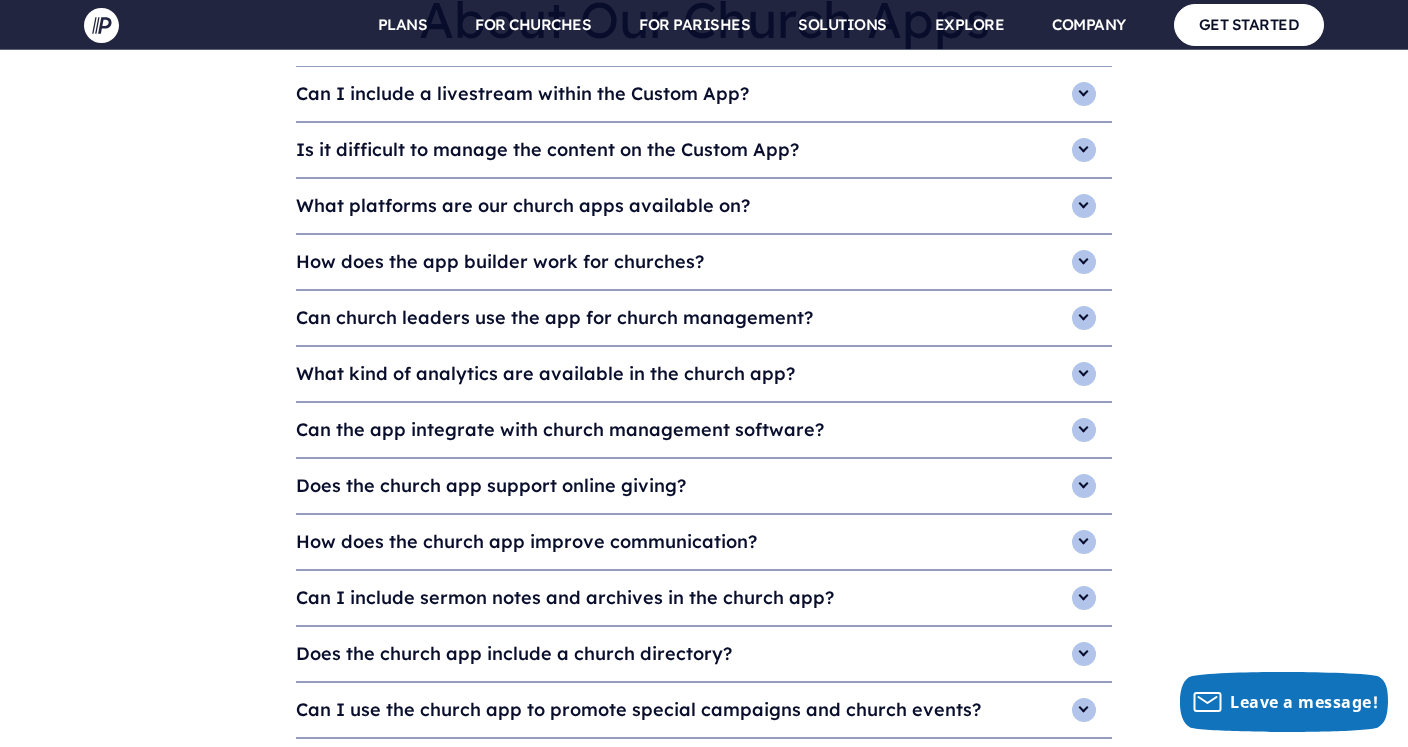 scroll, scrollTop: 6171, scrollLeft: 0, axis: vertical 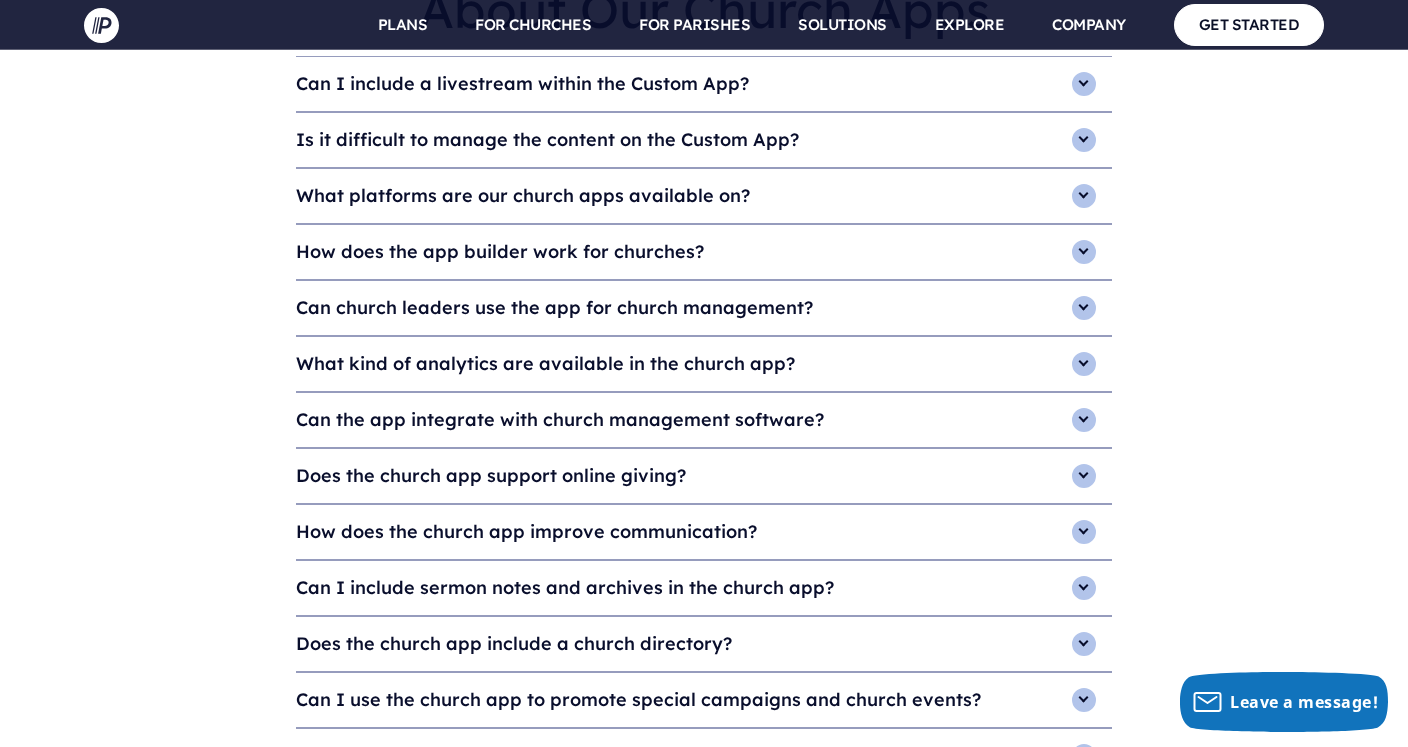 click on "What platforms are our church apps available on?" at bounding box center [704, 196] 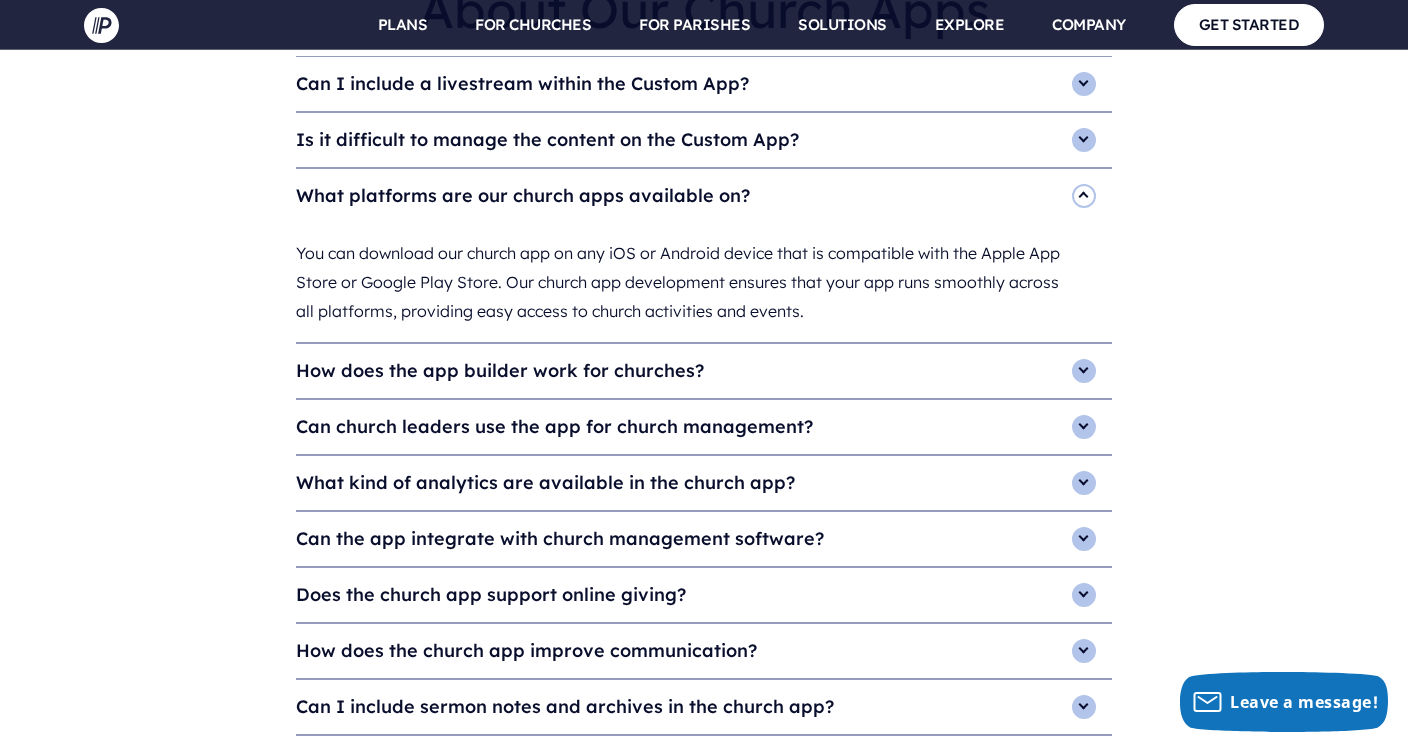 click on "What platforms are our church apps available on?" at bounding box center [704, 196] 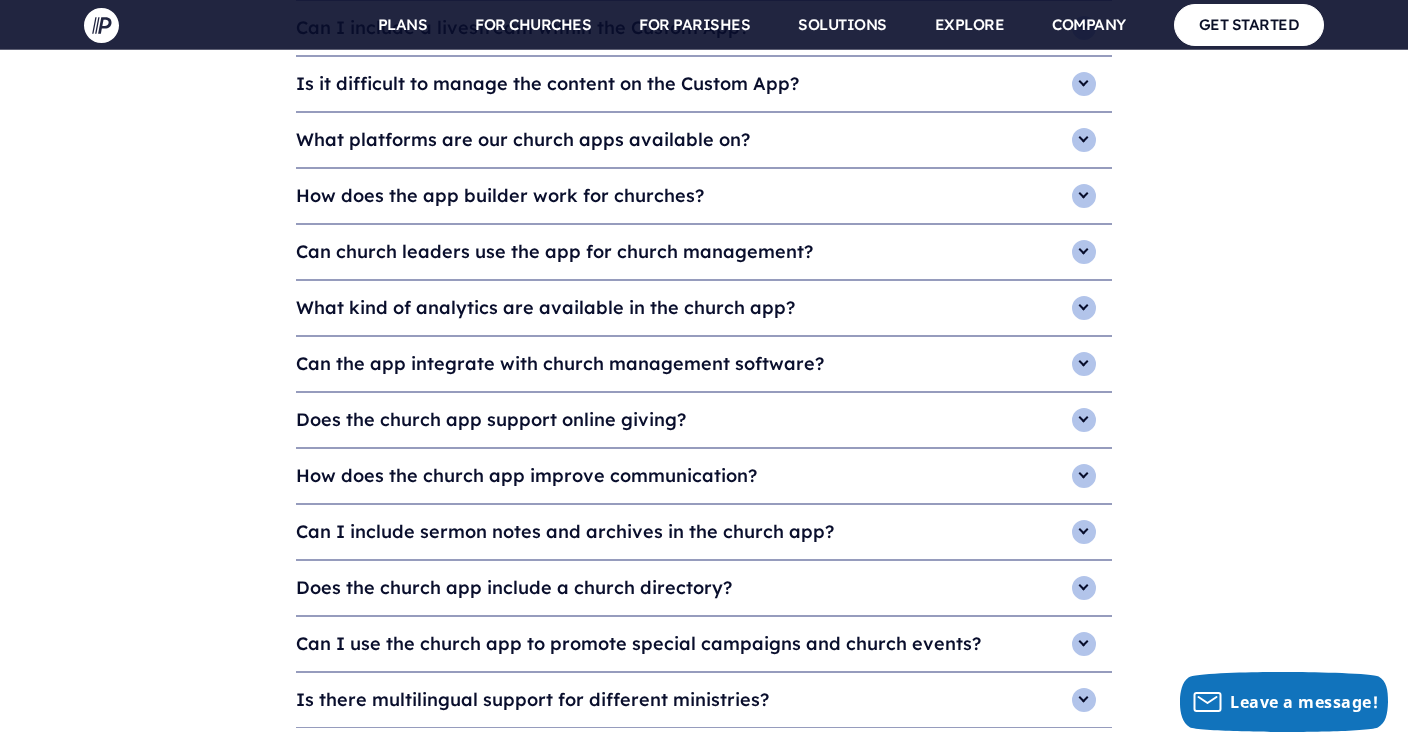 scroll, scrollTop: 6265, scrollLeft: 0, axis: vertical 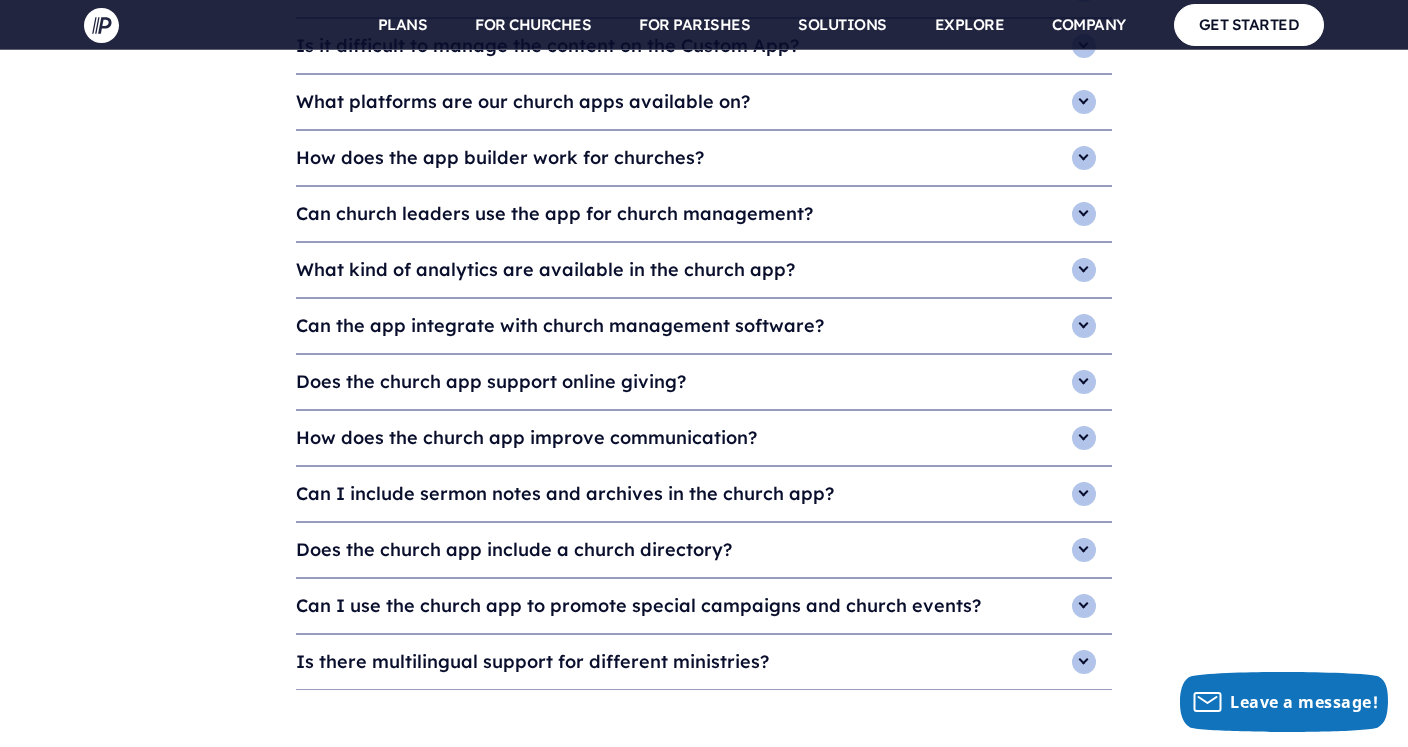 click on "How does the app builder work for churches?" at bounding box center [704, 158] 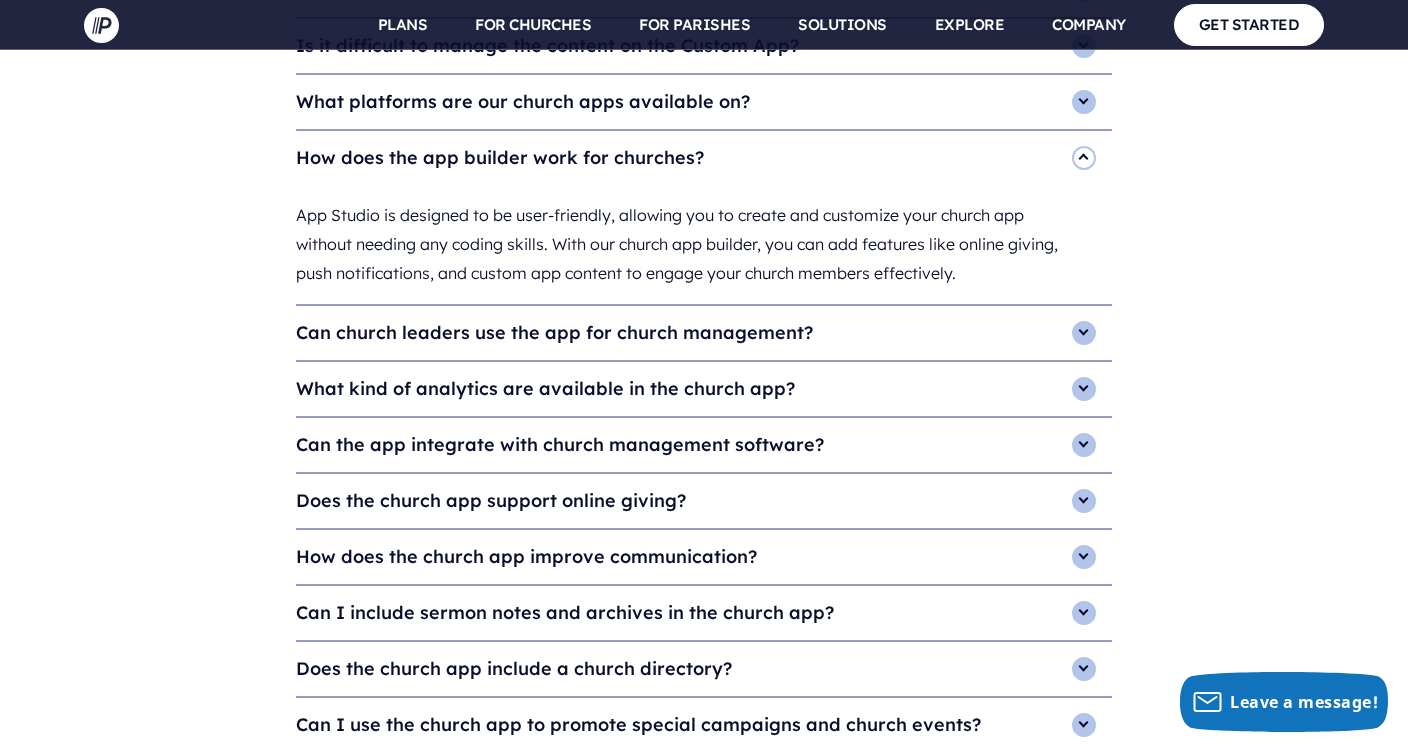 click on "How does the app builder work for churches?" at bounding box center (704, 158) 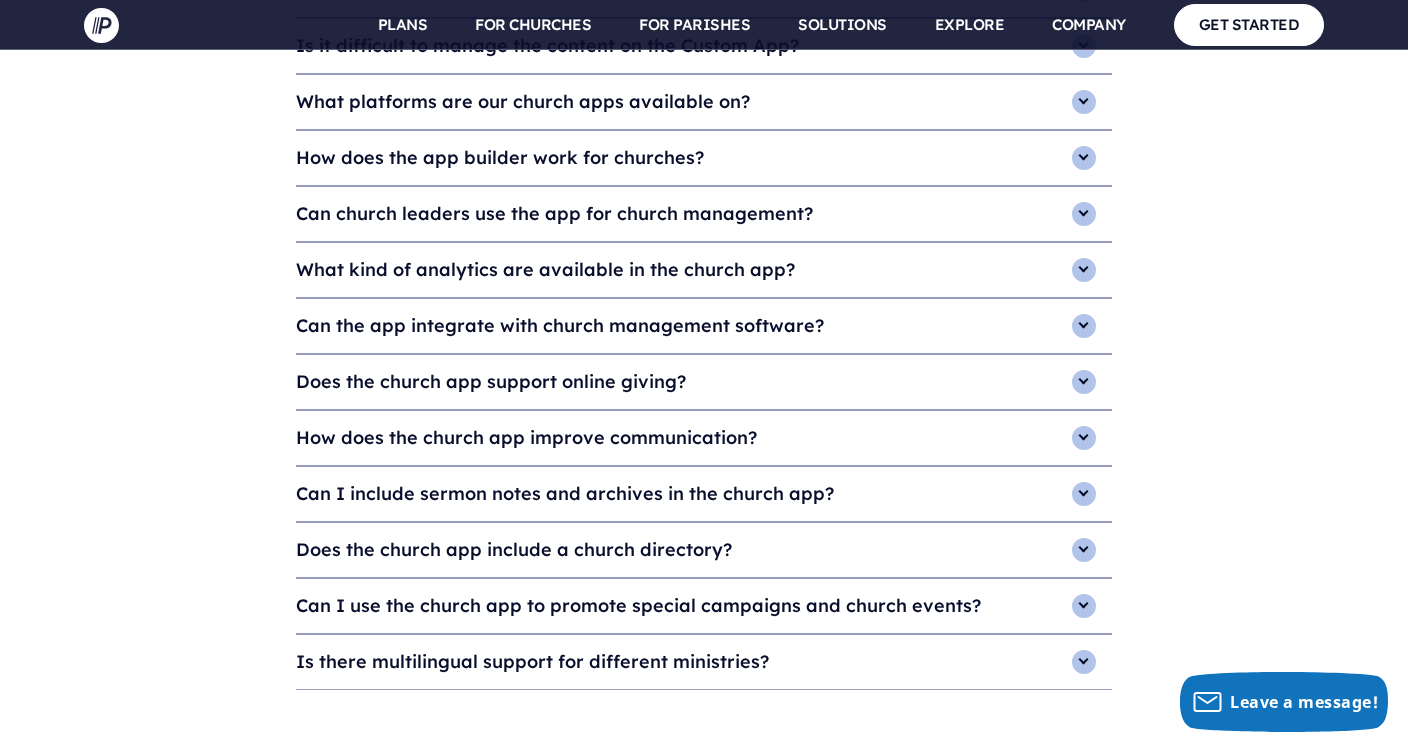 click on "Can church leaders use the app for church management?" at bounding box center [704, 214] 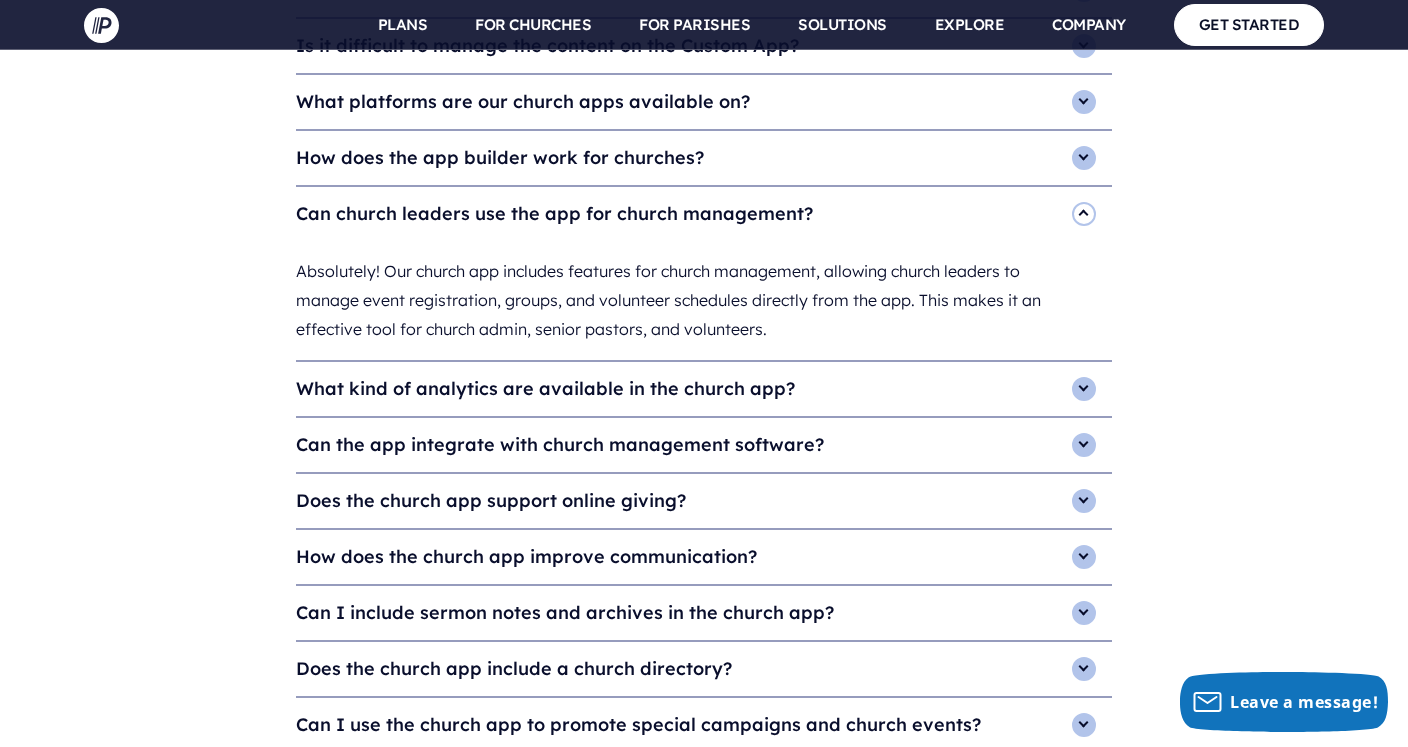 click on "Can church leaders use the app for church management?" at bounding box center (704, 214) 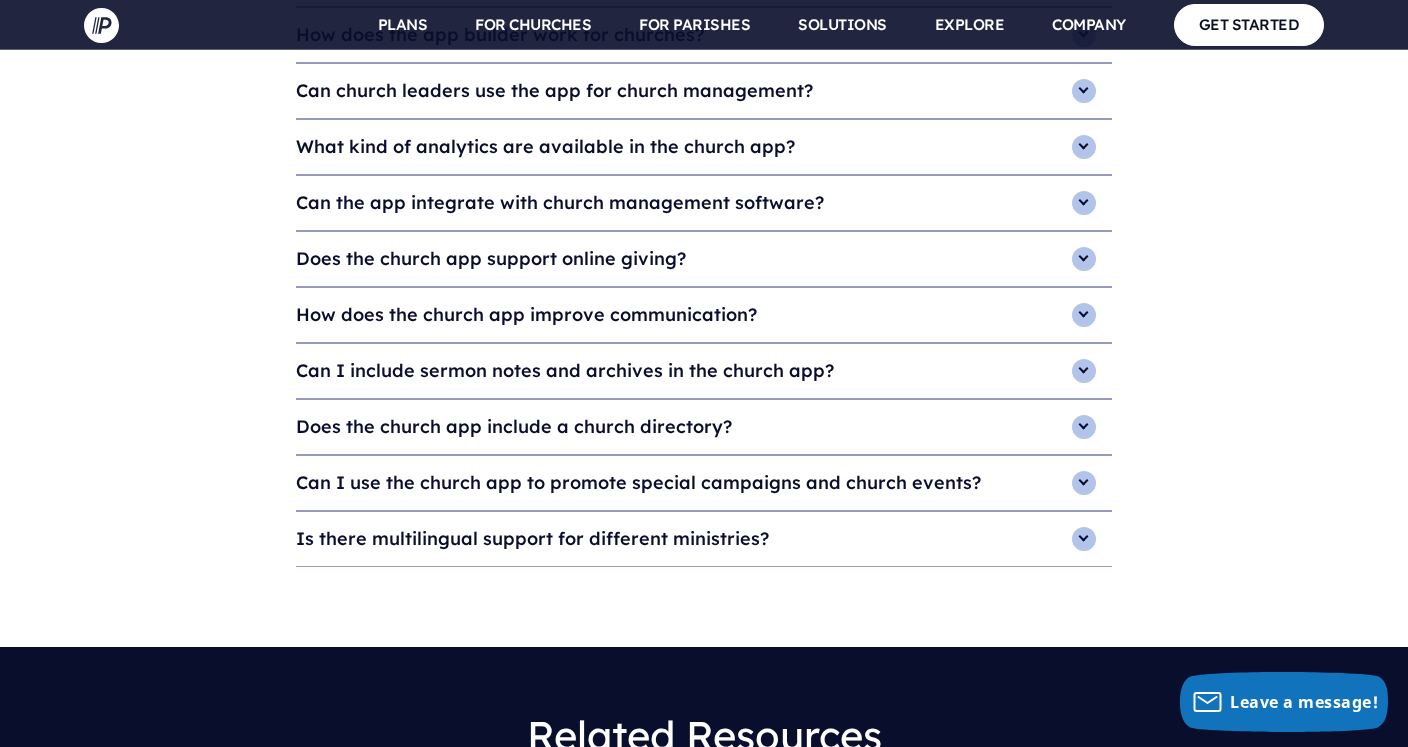 scroll, scrollTop: 6391, scrollLeft: 0, axis: vertical 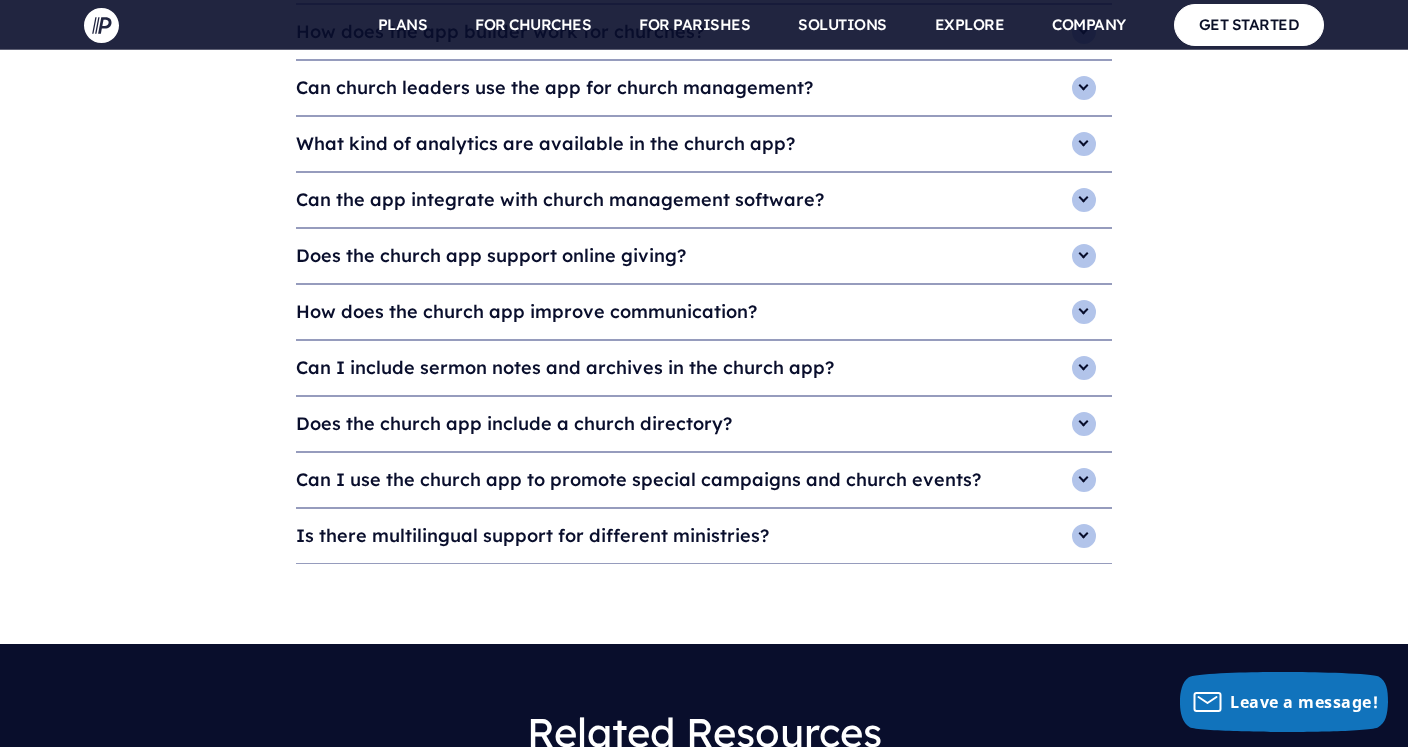 click on "Can the app integrate with church management software?" at bounding box center [704, 200] 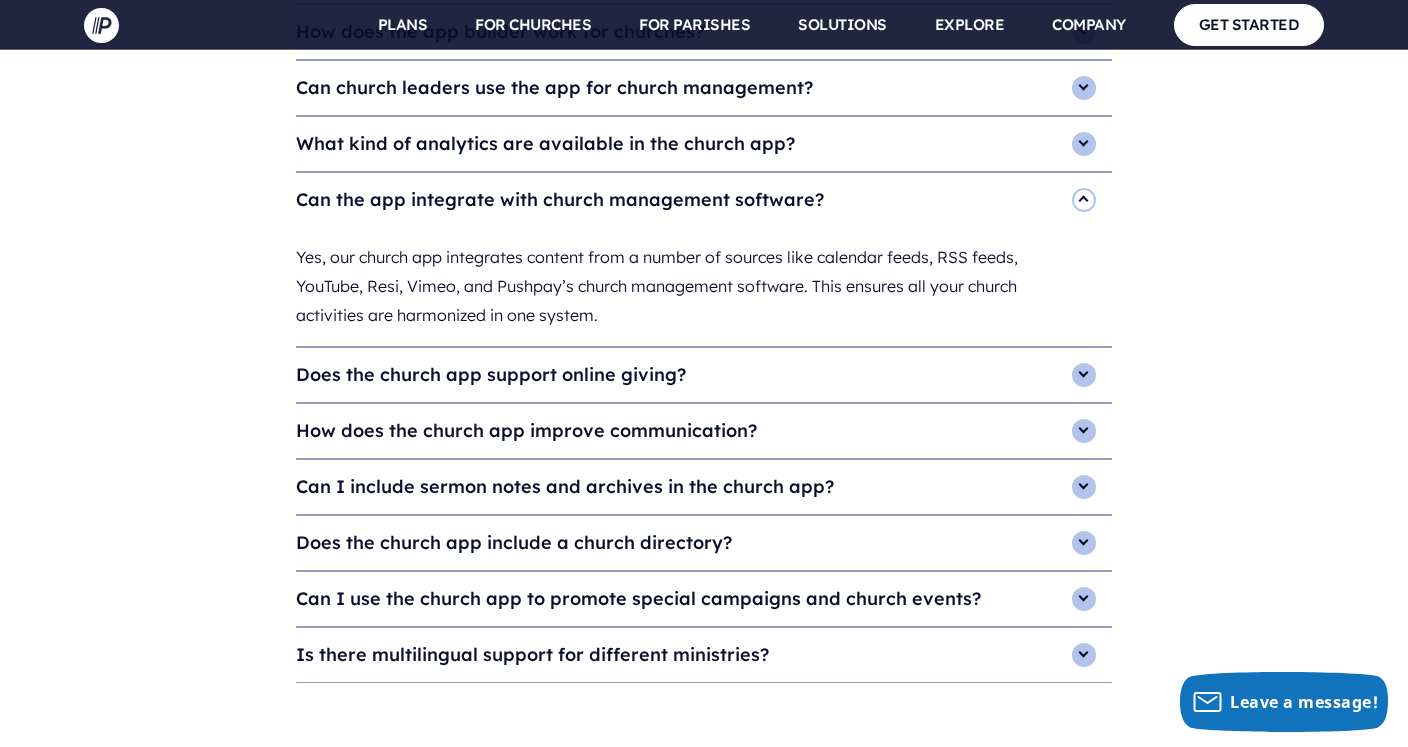 click on "Can the app integrate with church management software?" at bounding box center [704, 200] 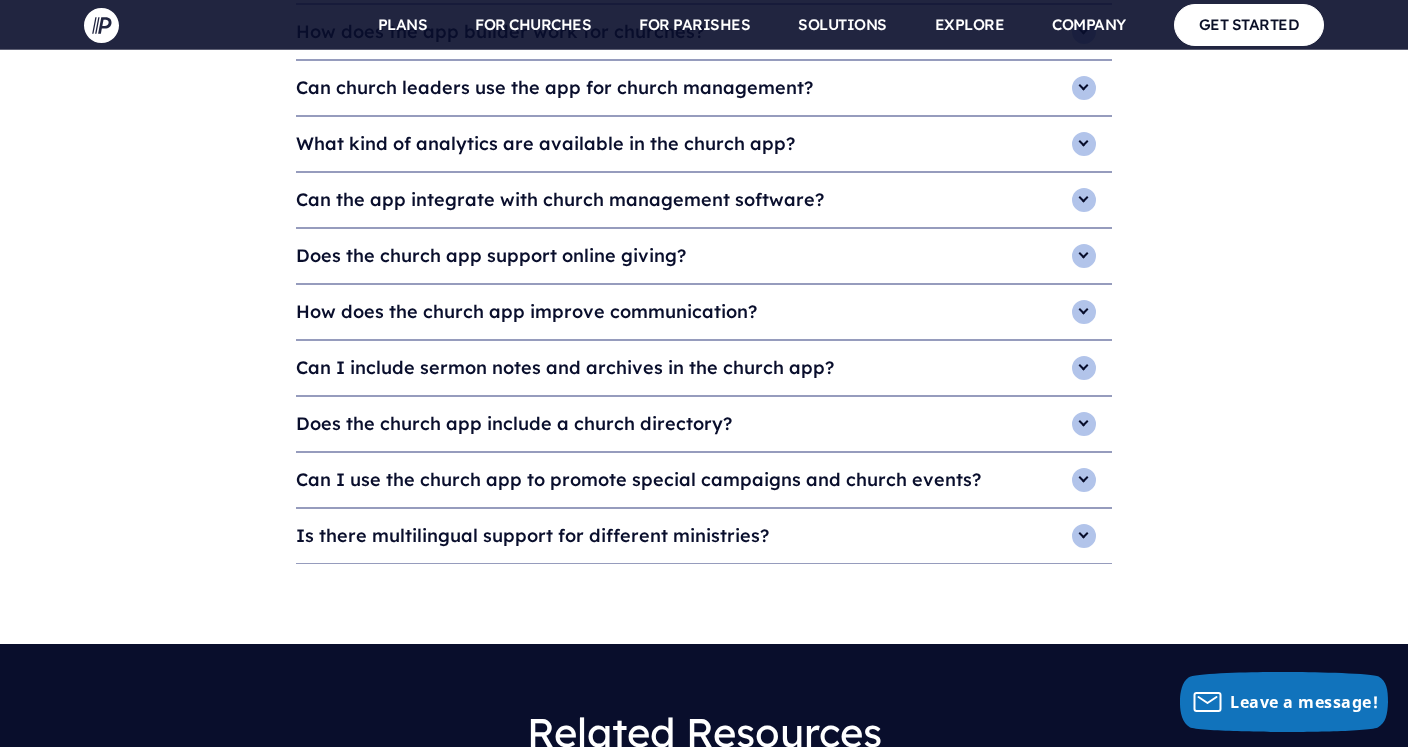click on "Does the church app support online giving?" at bounding box center [704, 256] 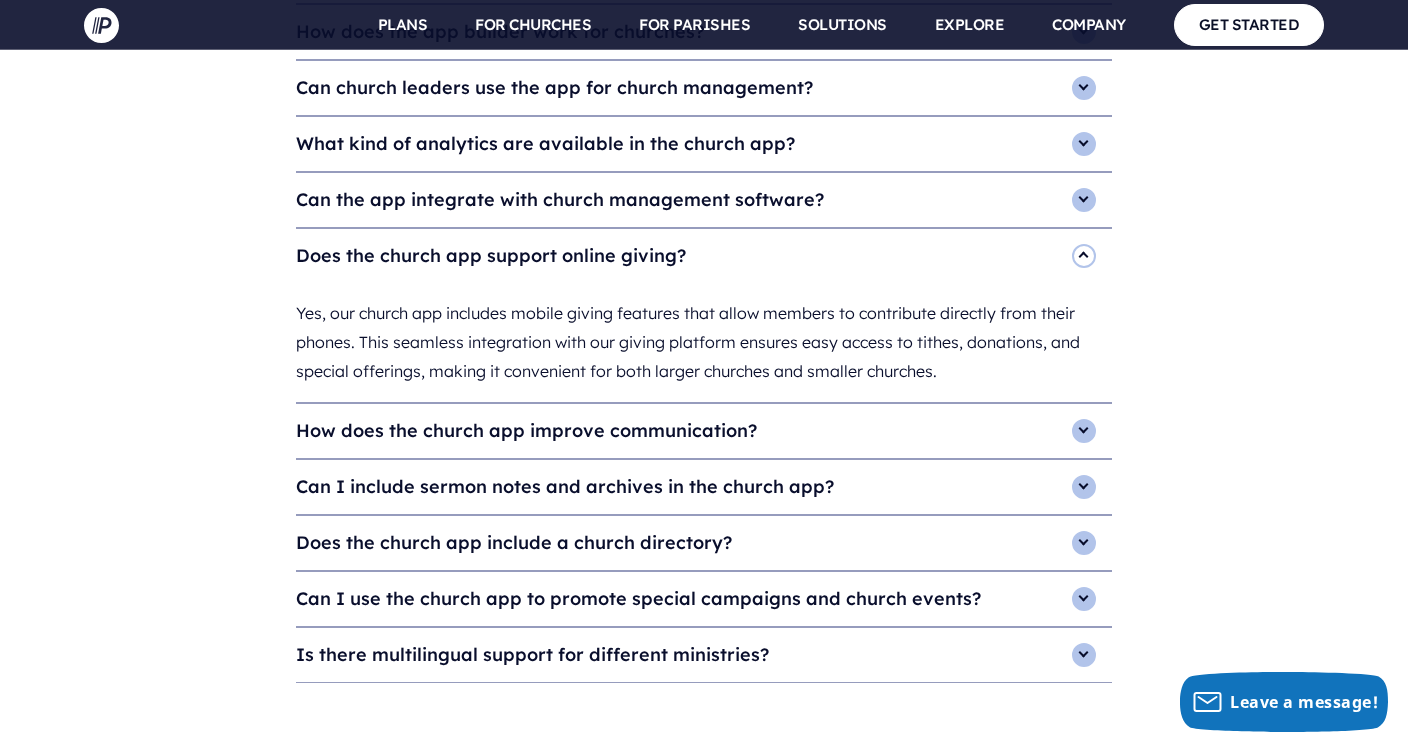 click on "Does the church app support online giving?" at bounding box center (704, 256) 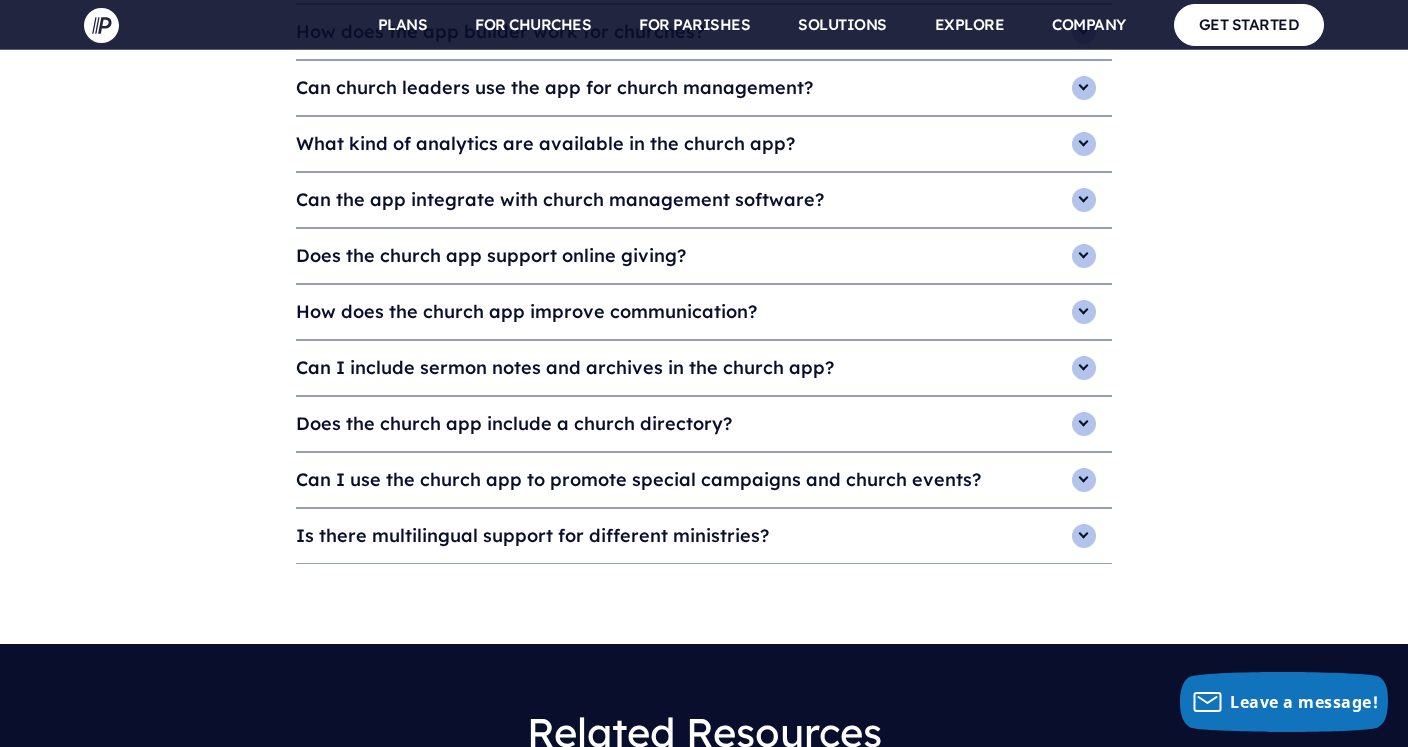 click on "How does the church app improve communication?" at bounding box center (704, 312) 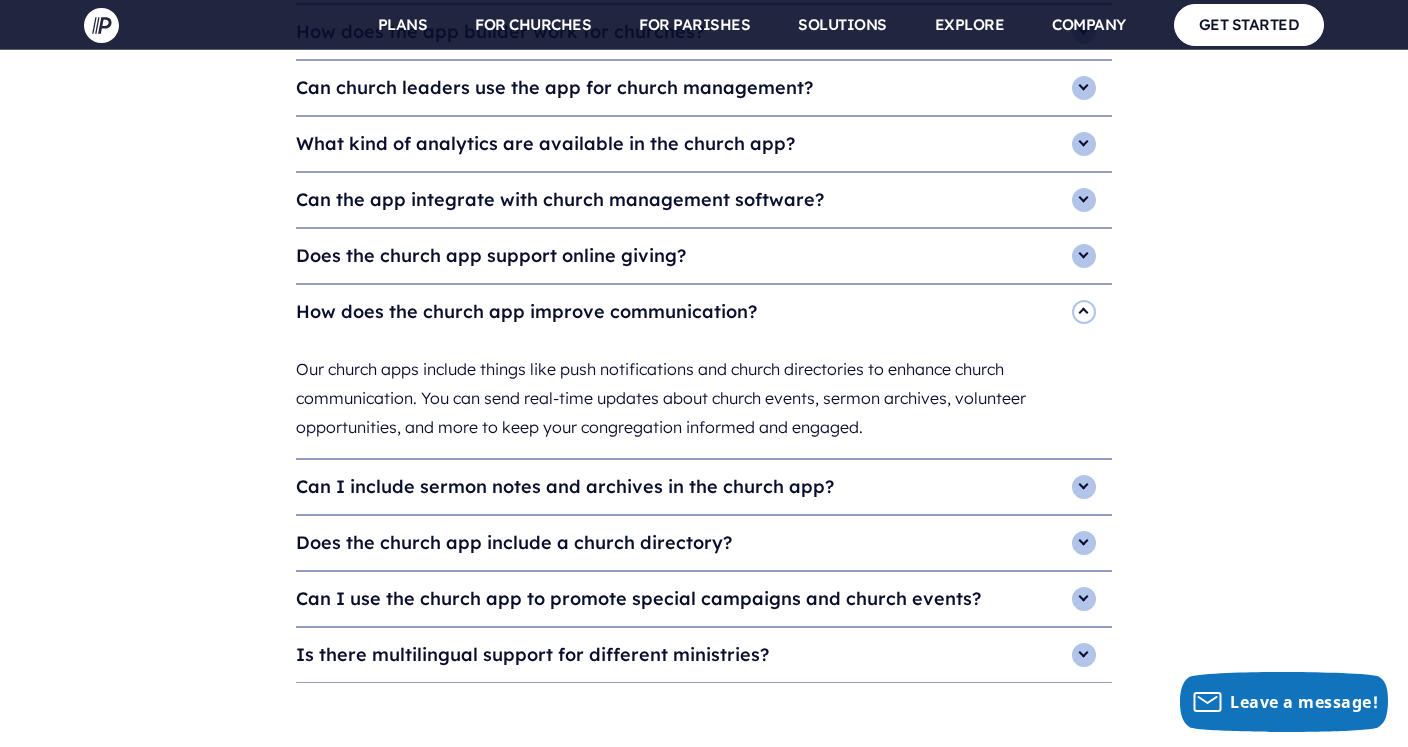 click on "How does the church app improve communication?" at bounding box center (704, 312) 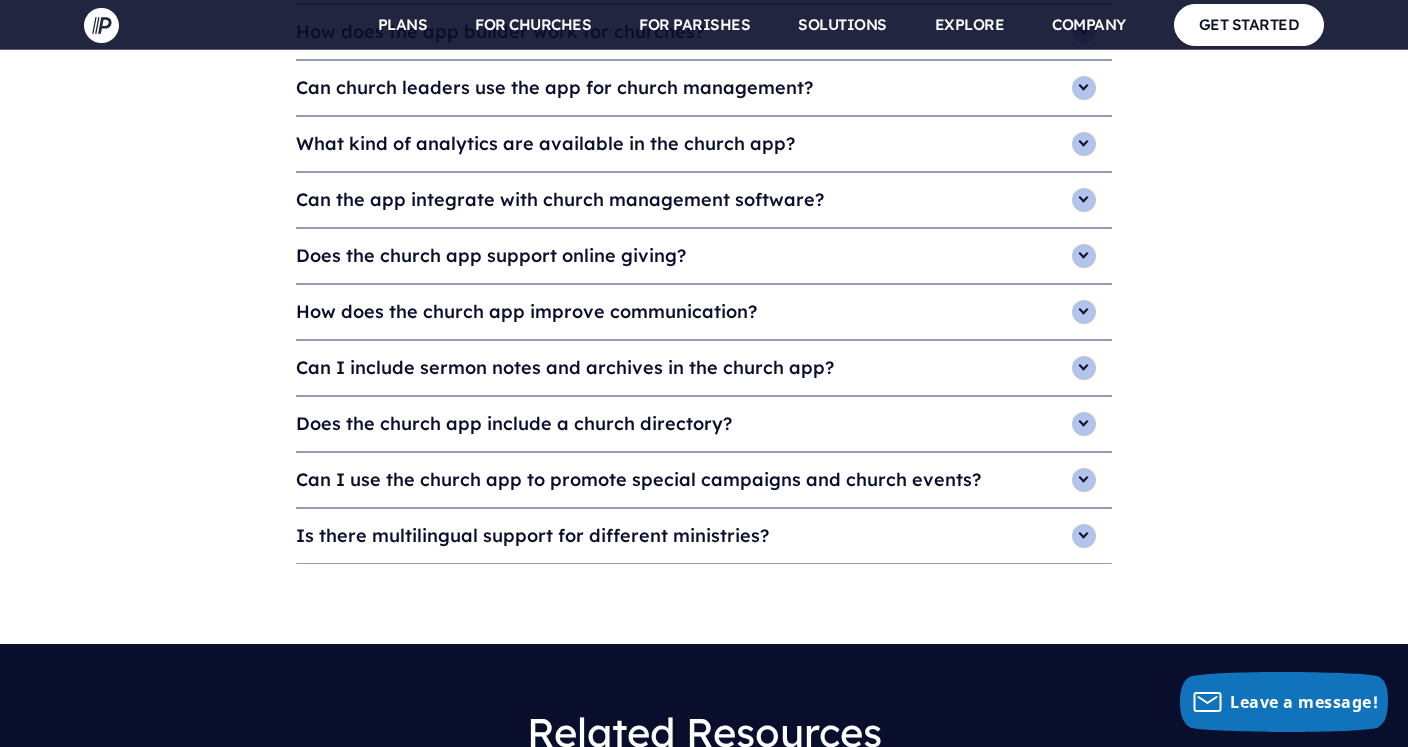 click on "Can I include sermon notes and archives in the church app?" at bounding box center (704, 368) 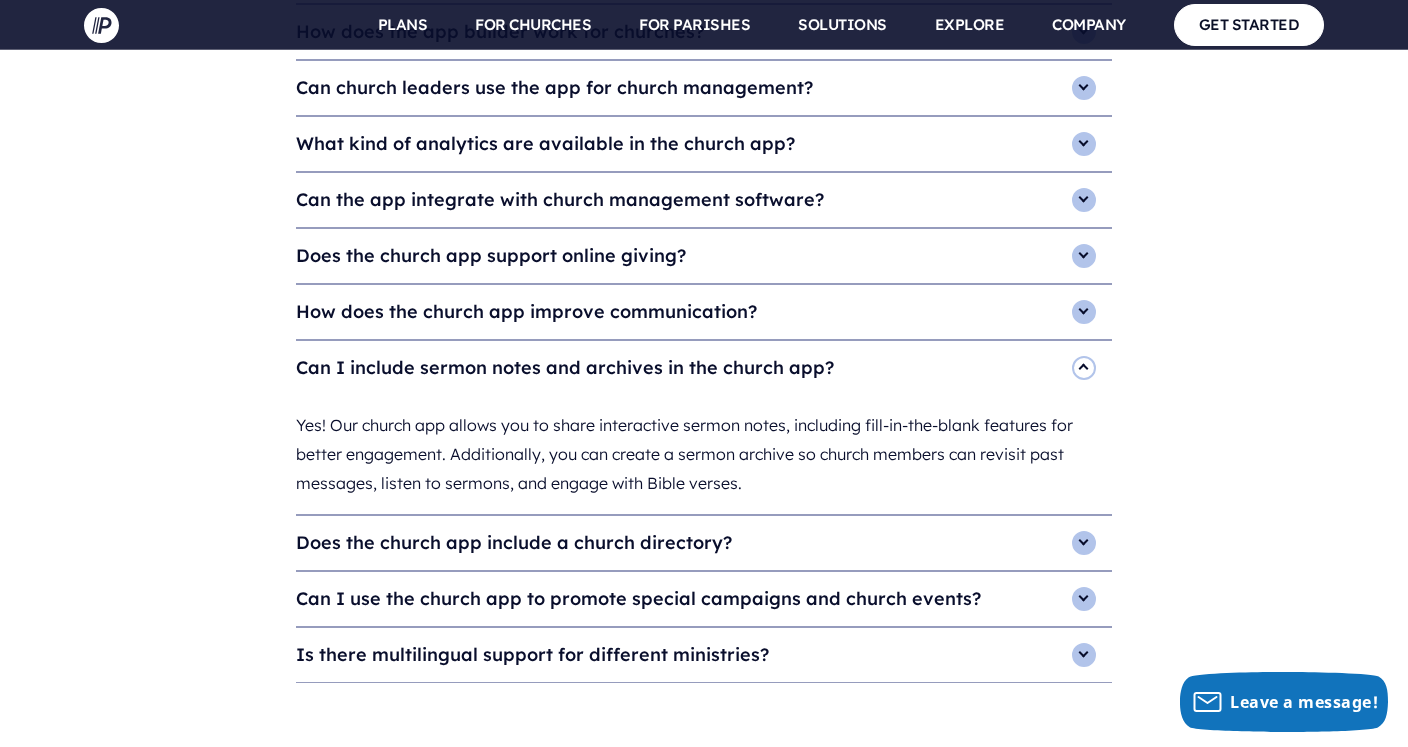 click on "Can I include sermon notes and archives in the church app?" at bounding box center [704, 368] 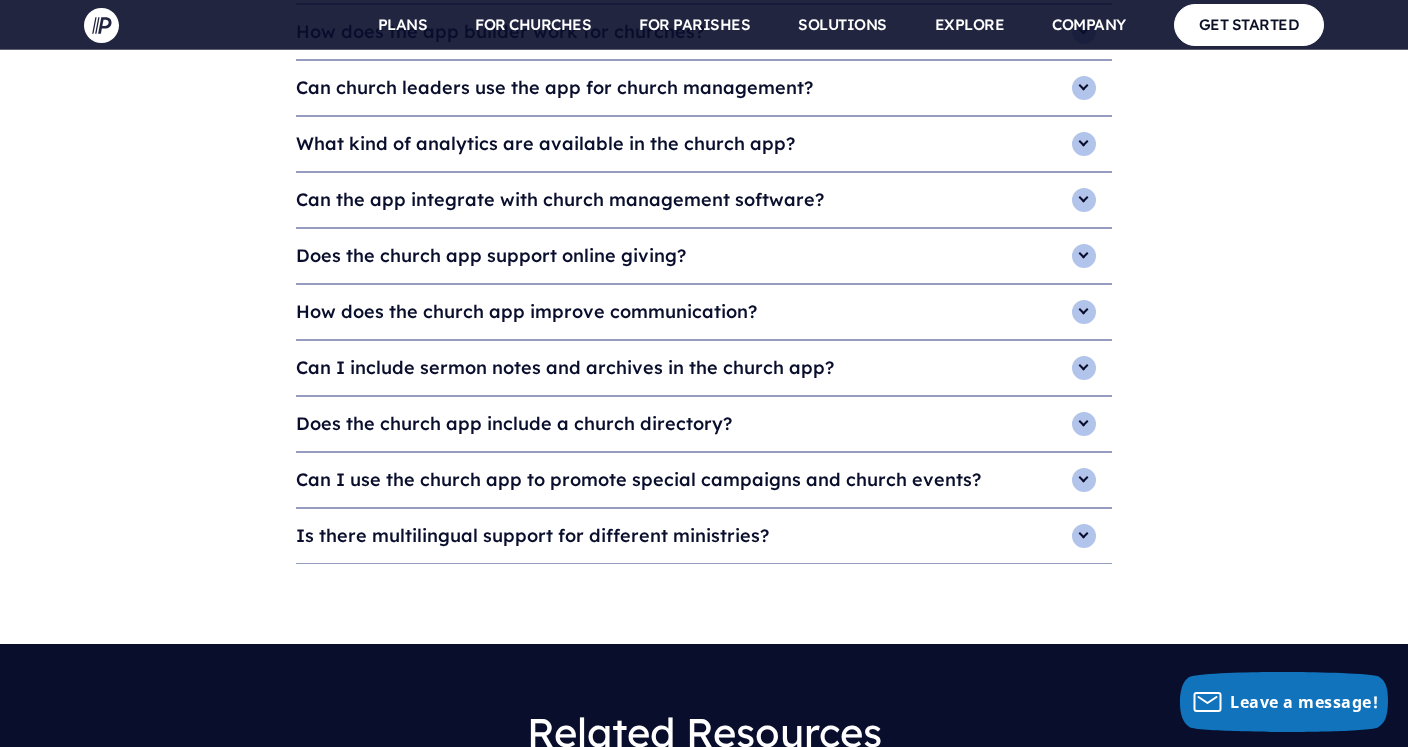 click on "Does the church app include a church directory?" at bounding box center (704, 424) 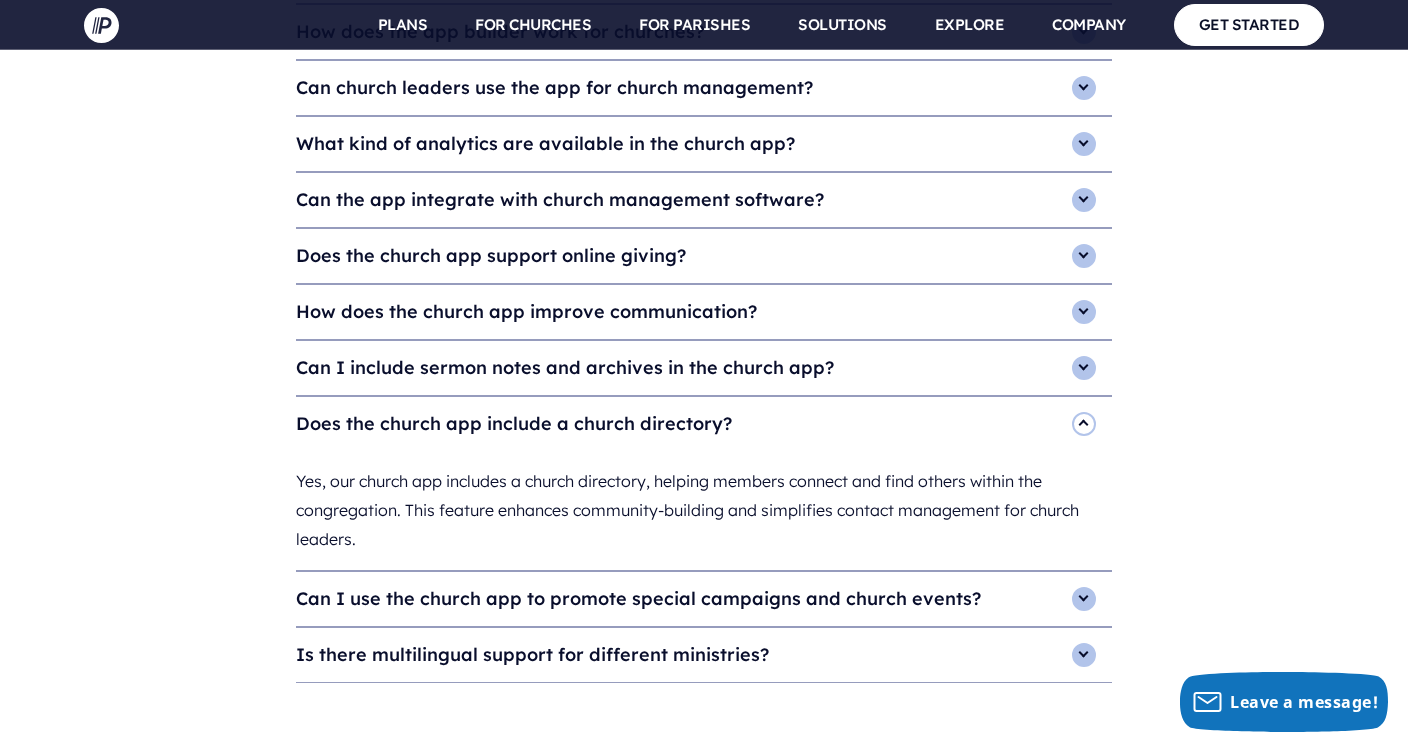 click on "Does the church app include a church directory?" at bounding box center [704, 424] 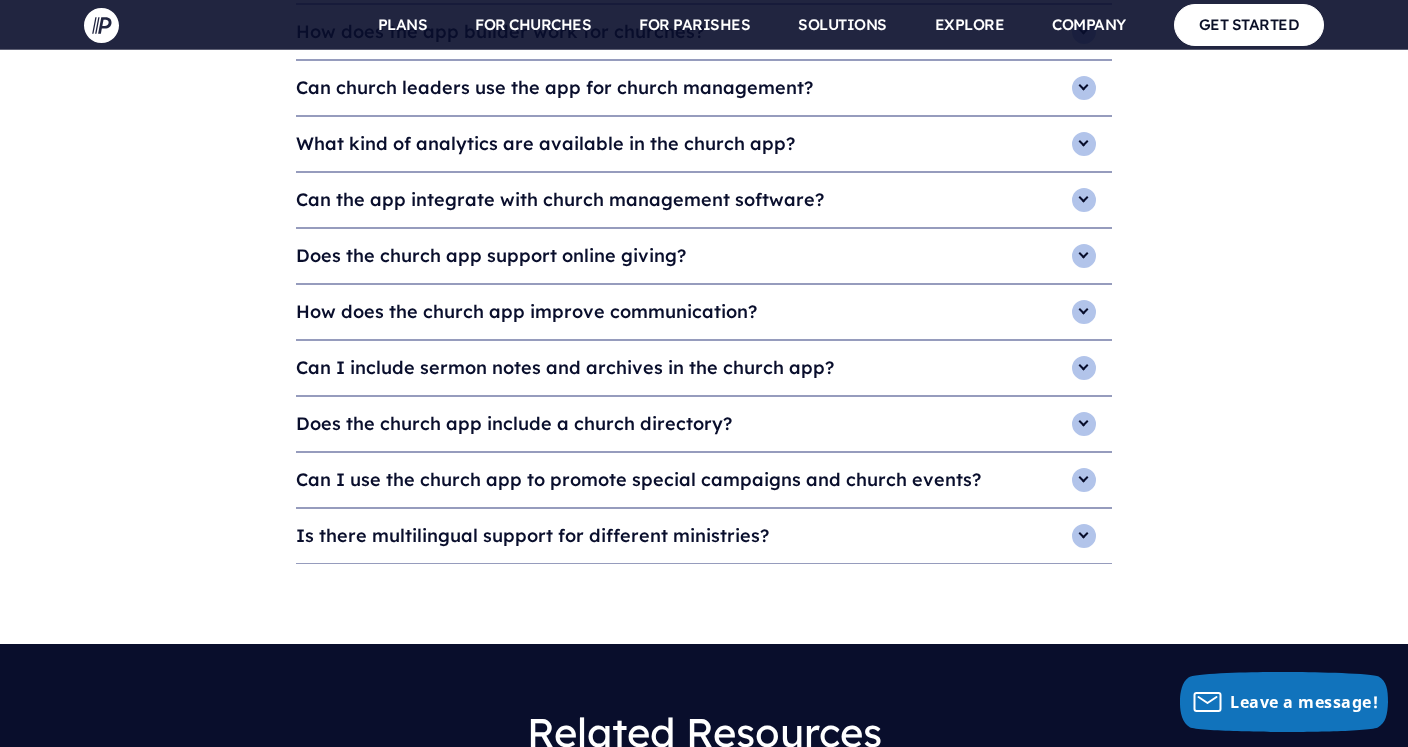 click on "Can I use the church app to promote special campaigns and church events?" at bounding box center [704, 480] 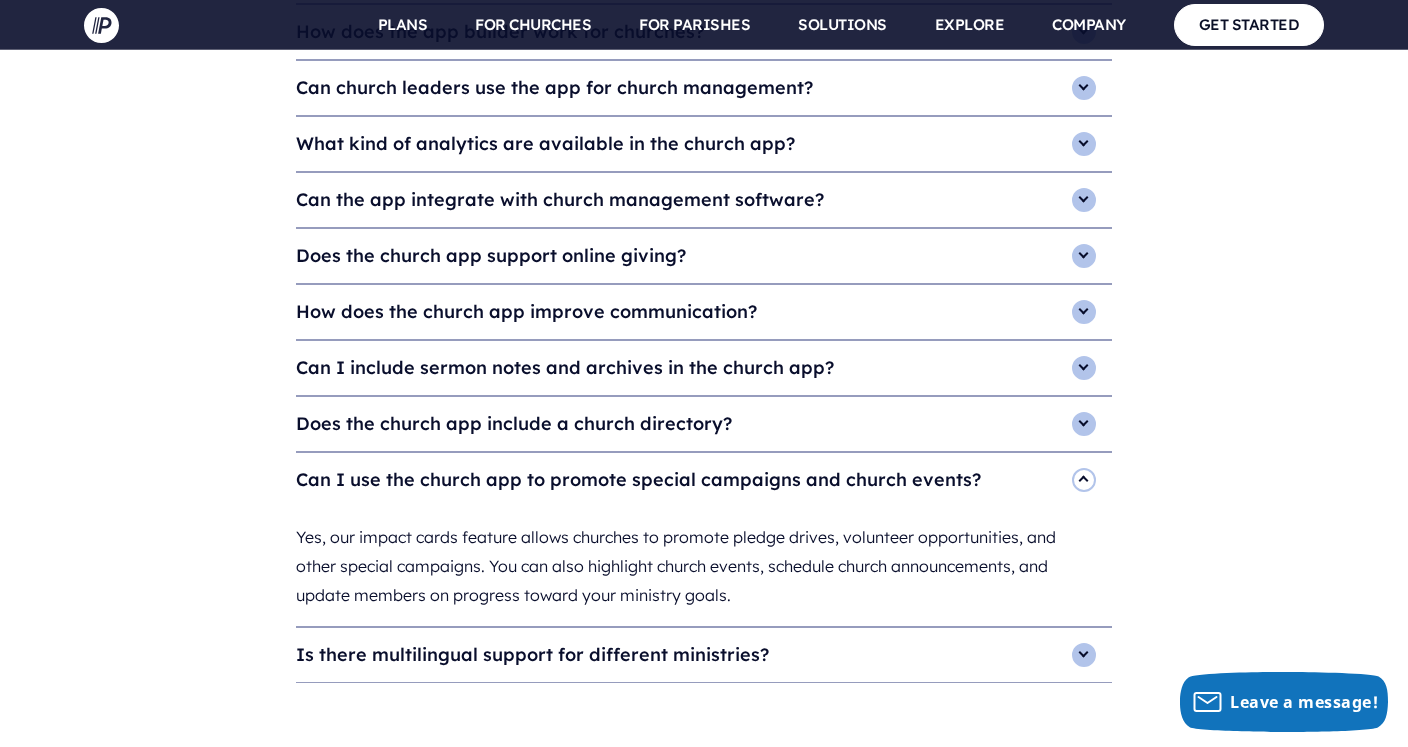 click on "Can I use the church app to promote special campaigns and church events?" at bounding box center (704, 480) 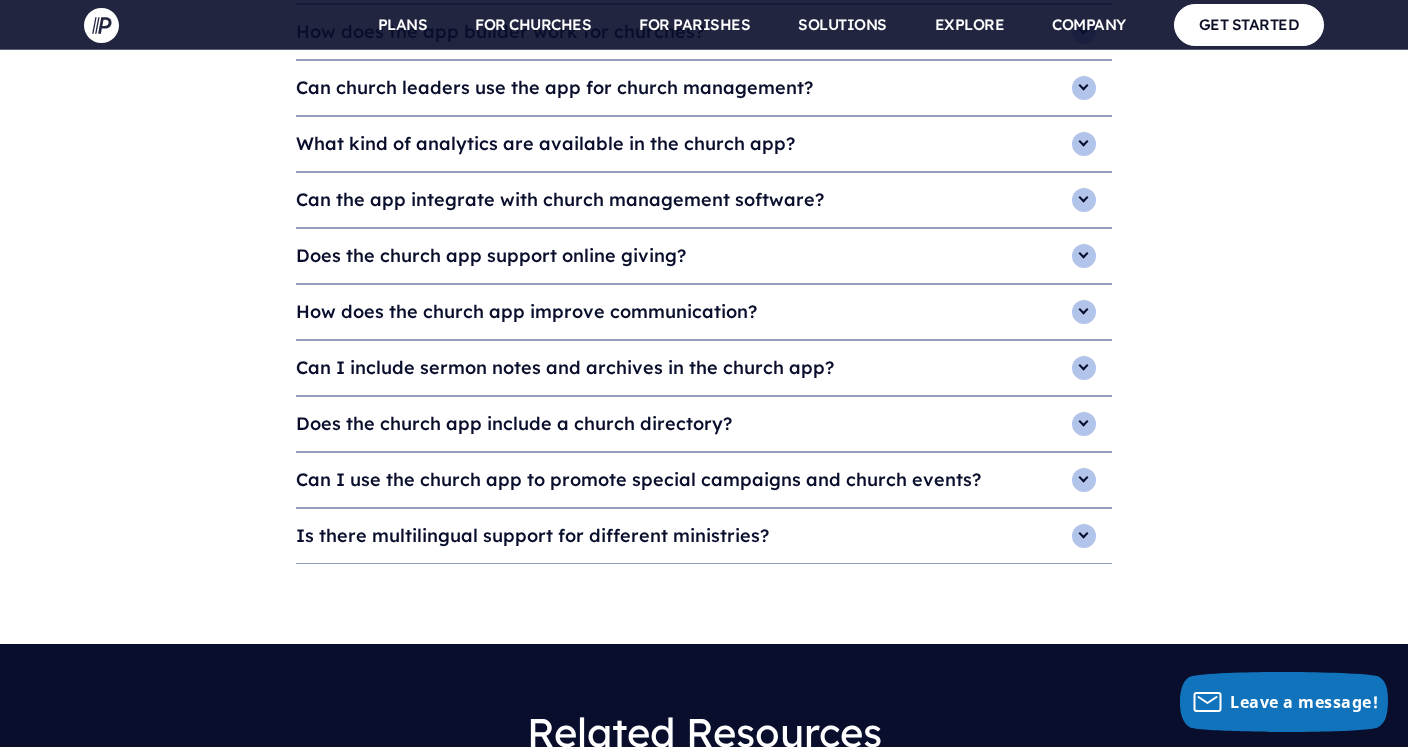 click on "Is there multilingual support for different ministries?" at bounding box center (704, 536) 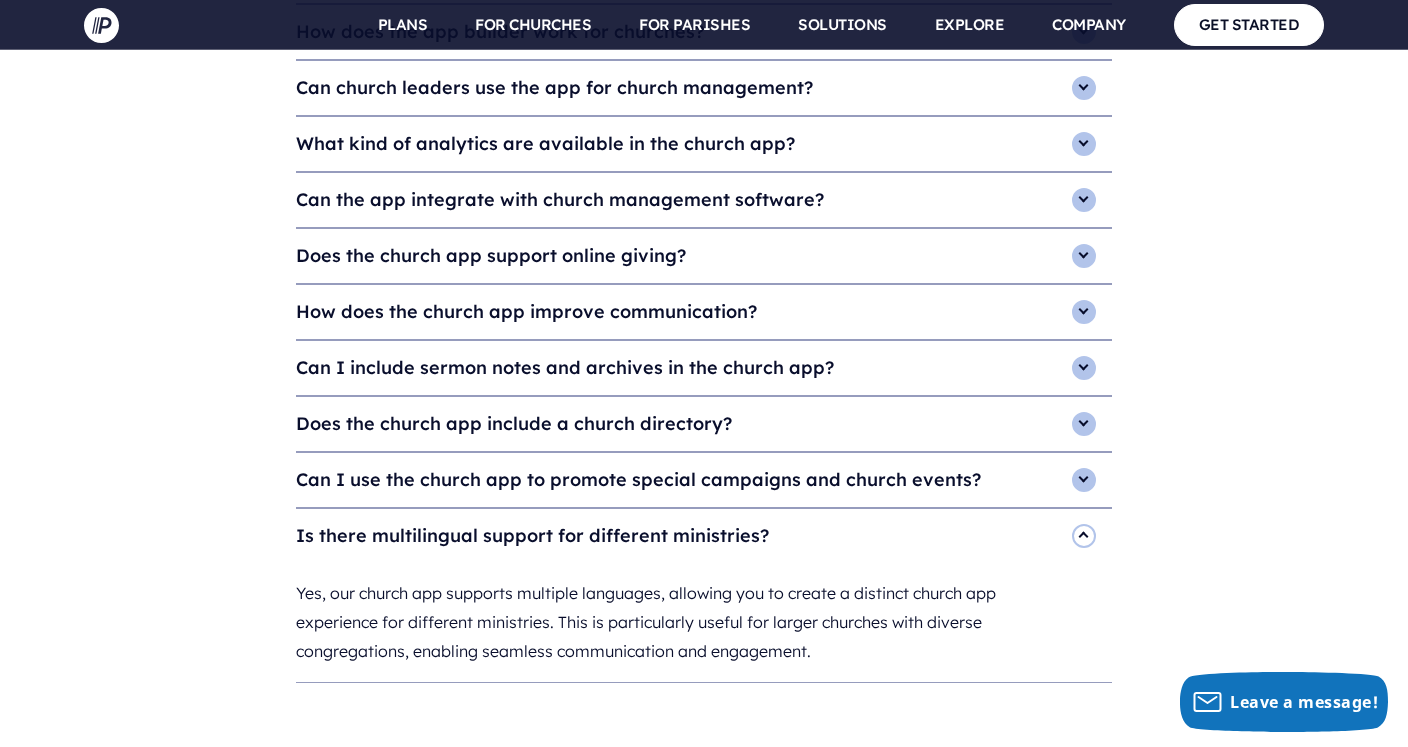click on "Is there multilingual support for different ministries?" at bounding box center (704, 536) 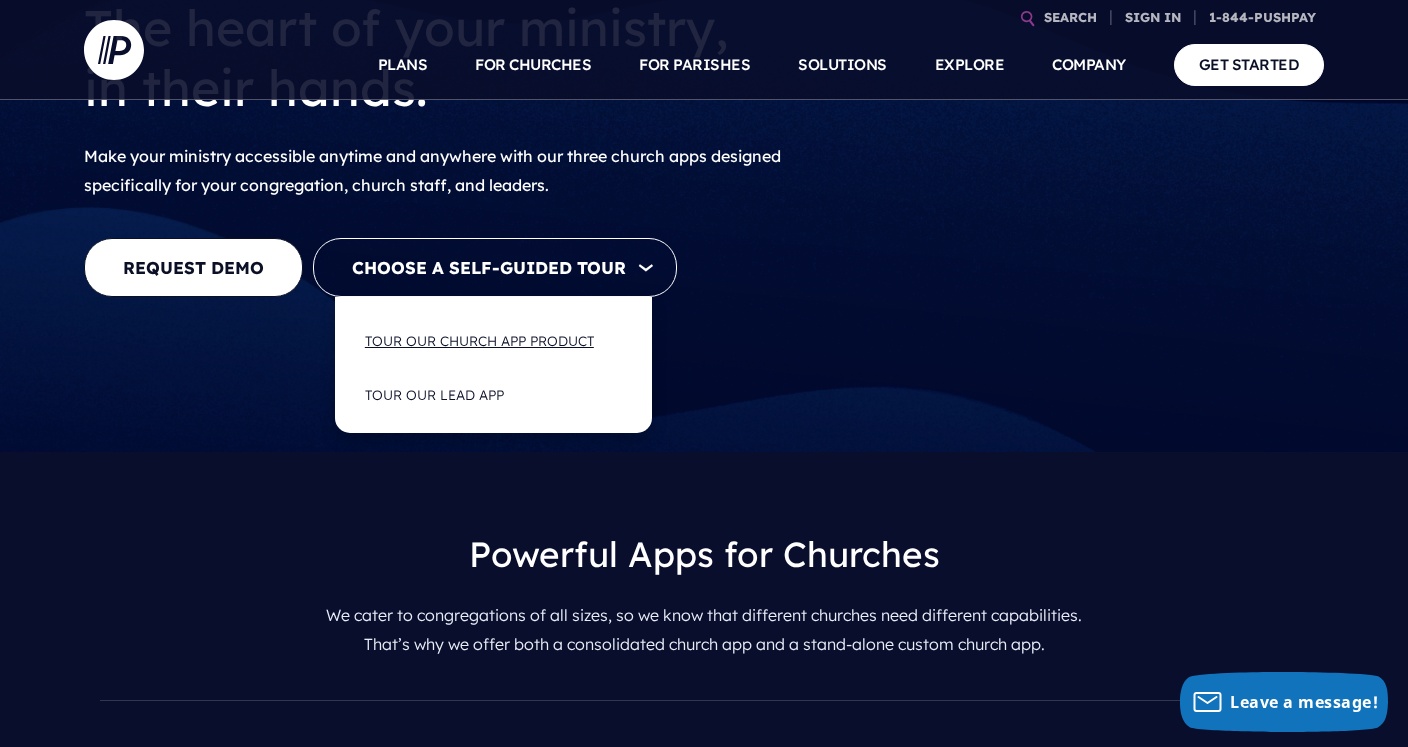 scroll, scrollTop: 242, scrollLeft: 0, axis: vertical 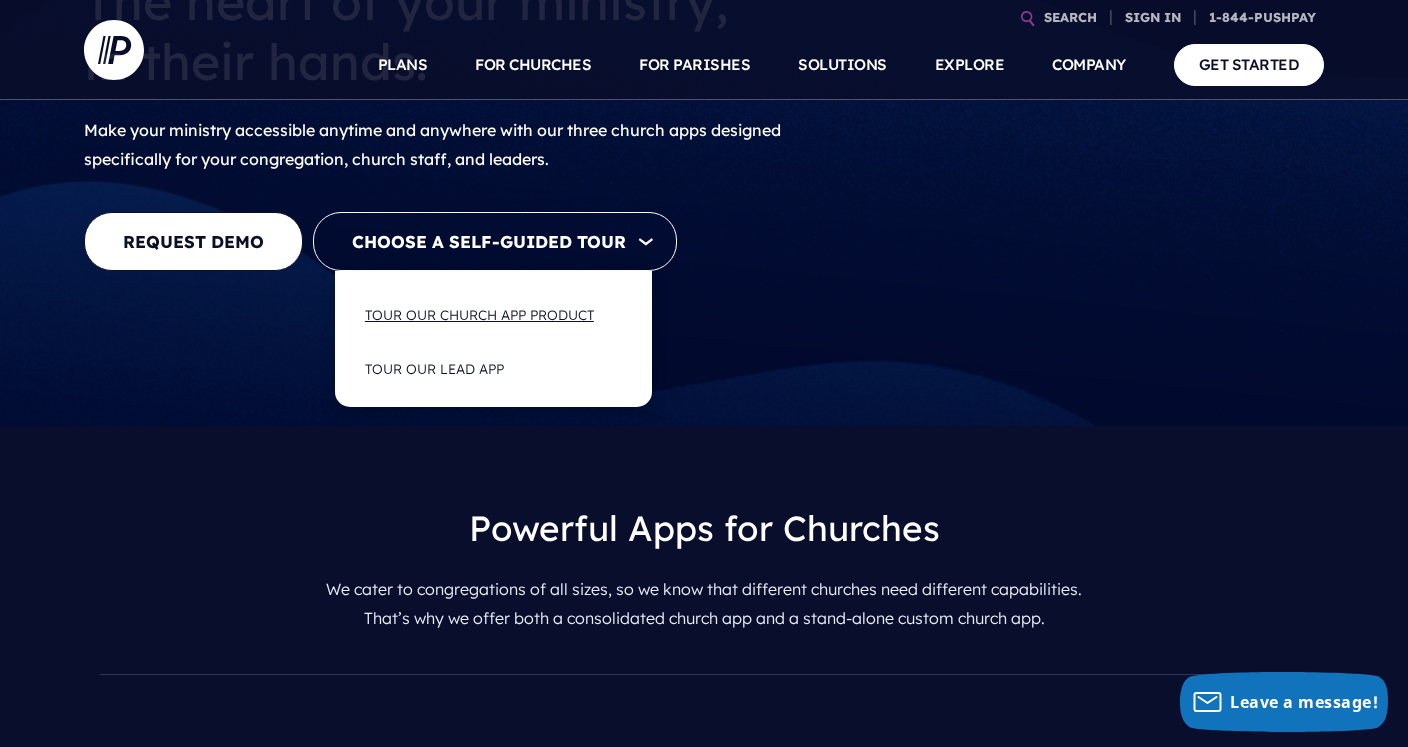 click on "Tour Our Church App Product" at bounding box center (493, 315) 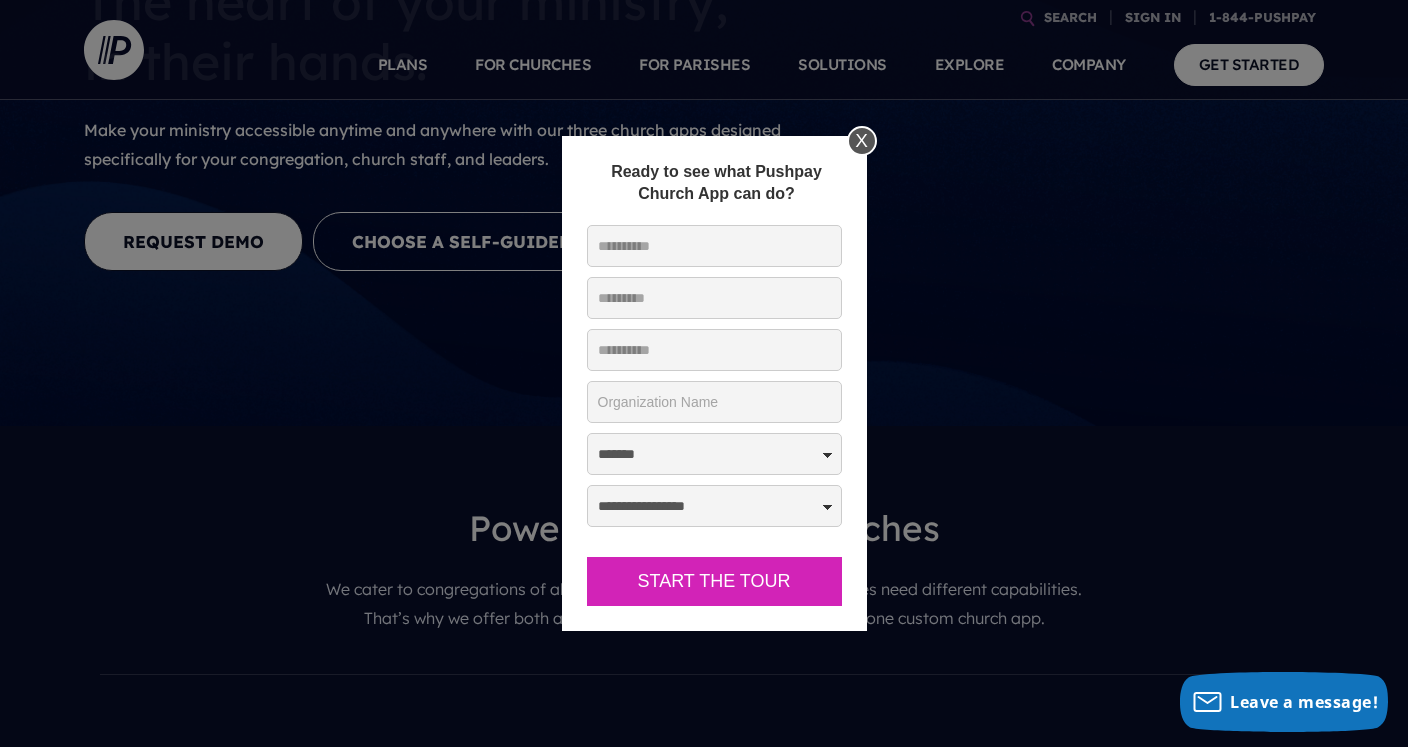 click at bounding box center [704, 4285] 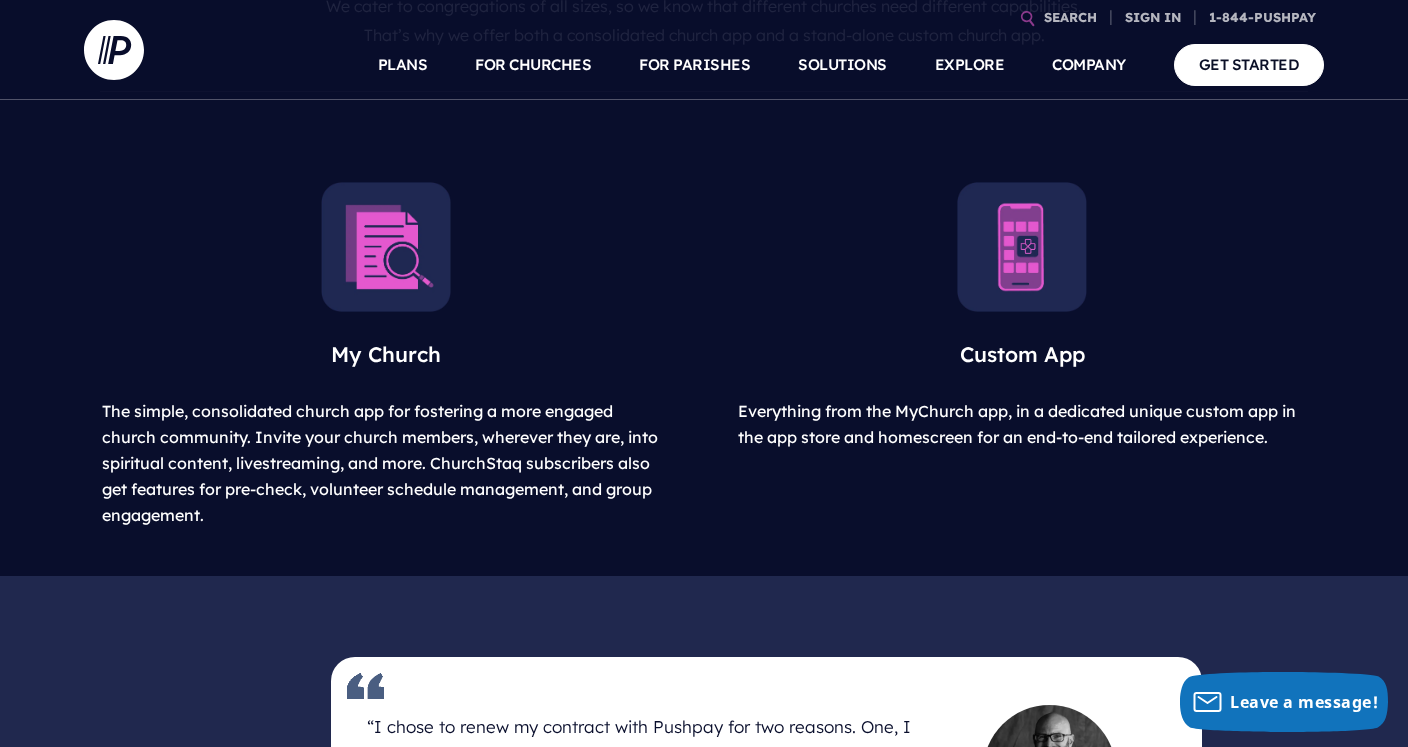 scroll, scrollTop: 880, scrollLeft: 0, axis: vertical 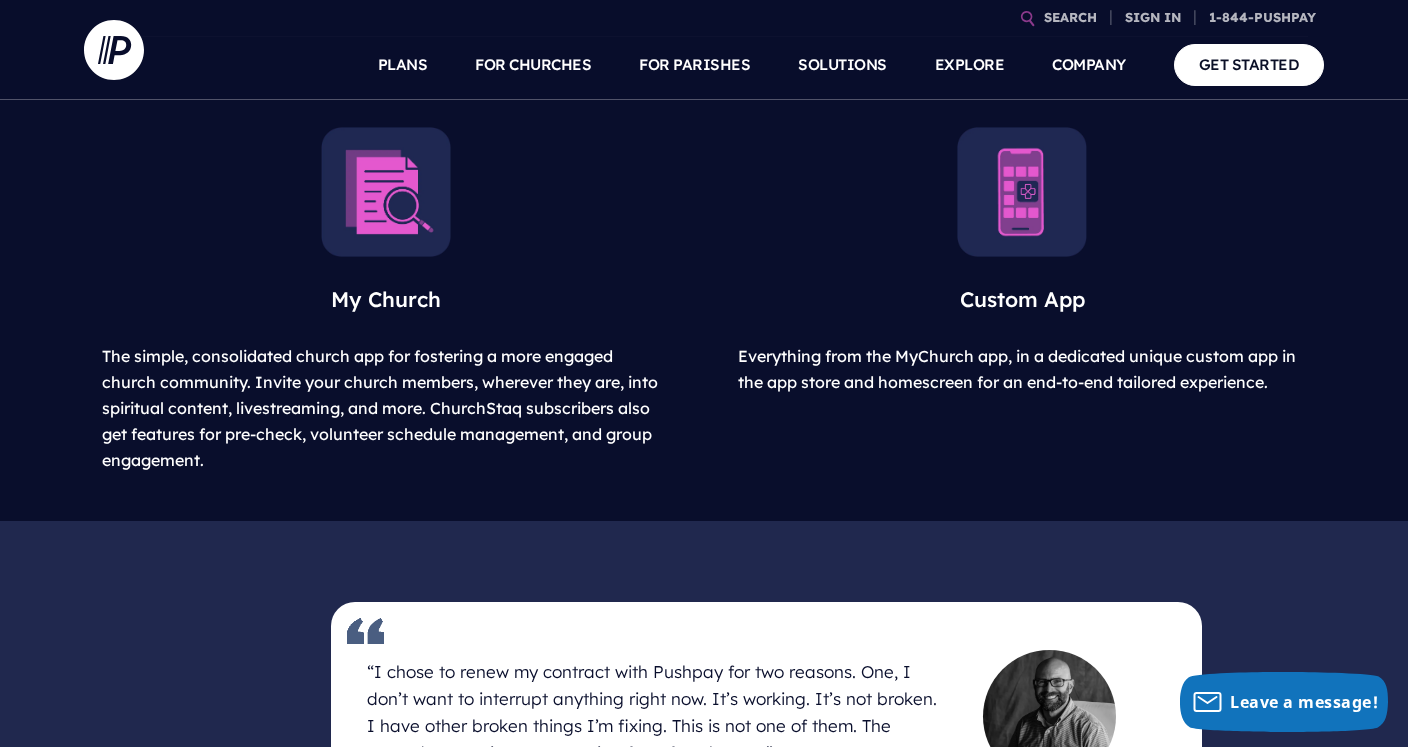 click at bounding box center [386, 192] 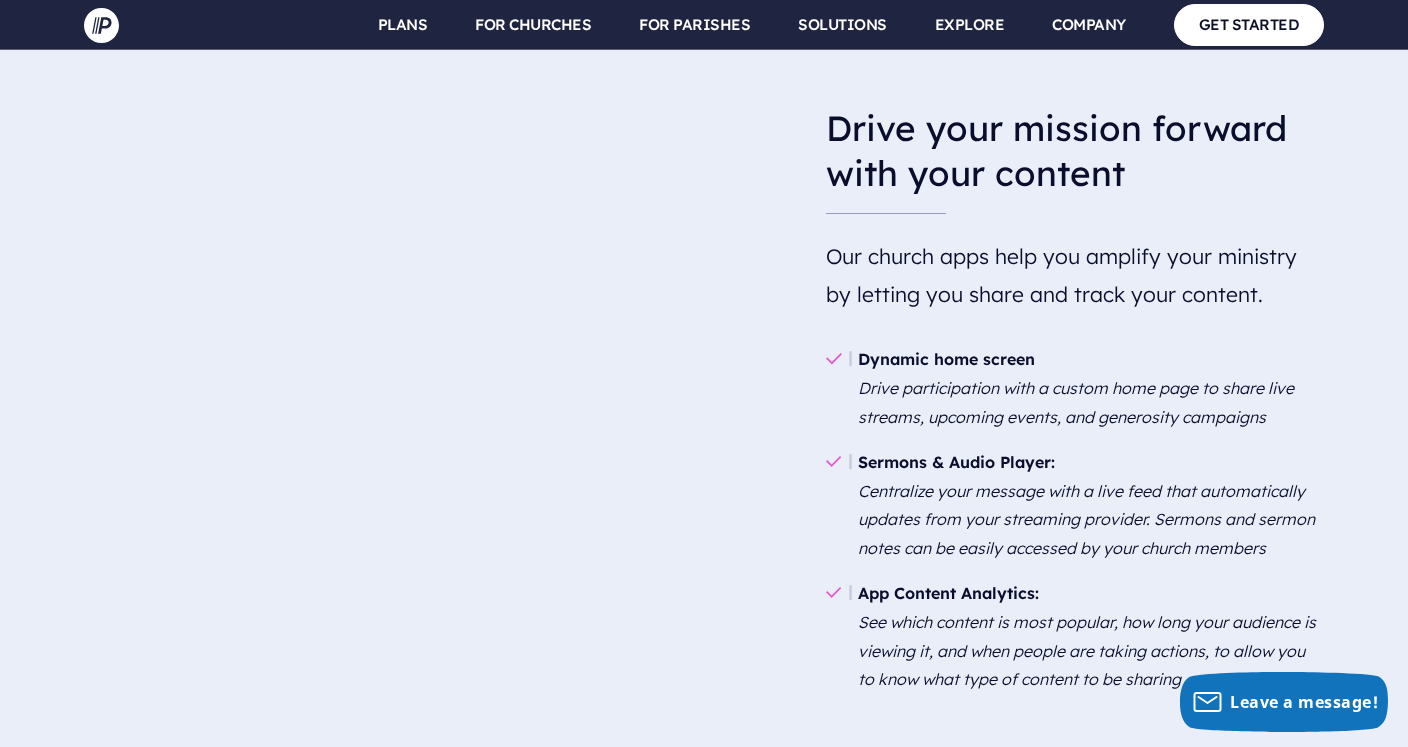 scroll, scrollTop: 1938, scrollLeft: 0, axis: vertical 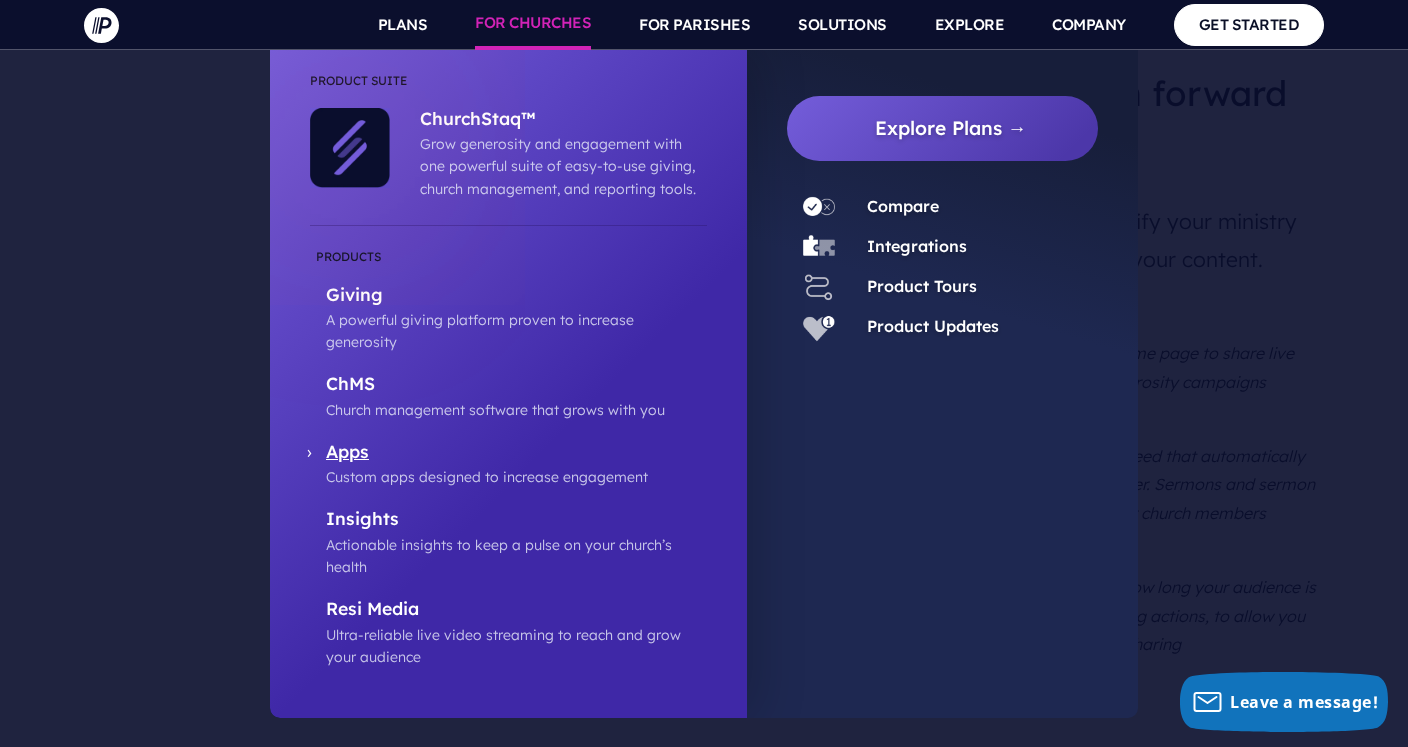 click on "Apps" at bounding box center [516, 453] 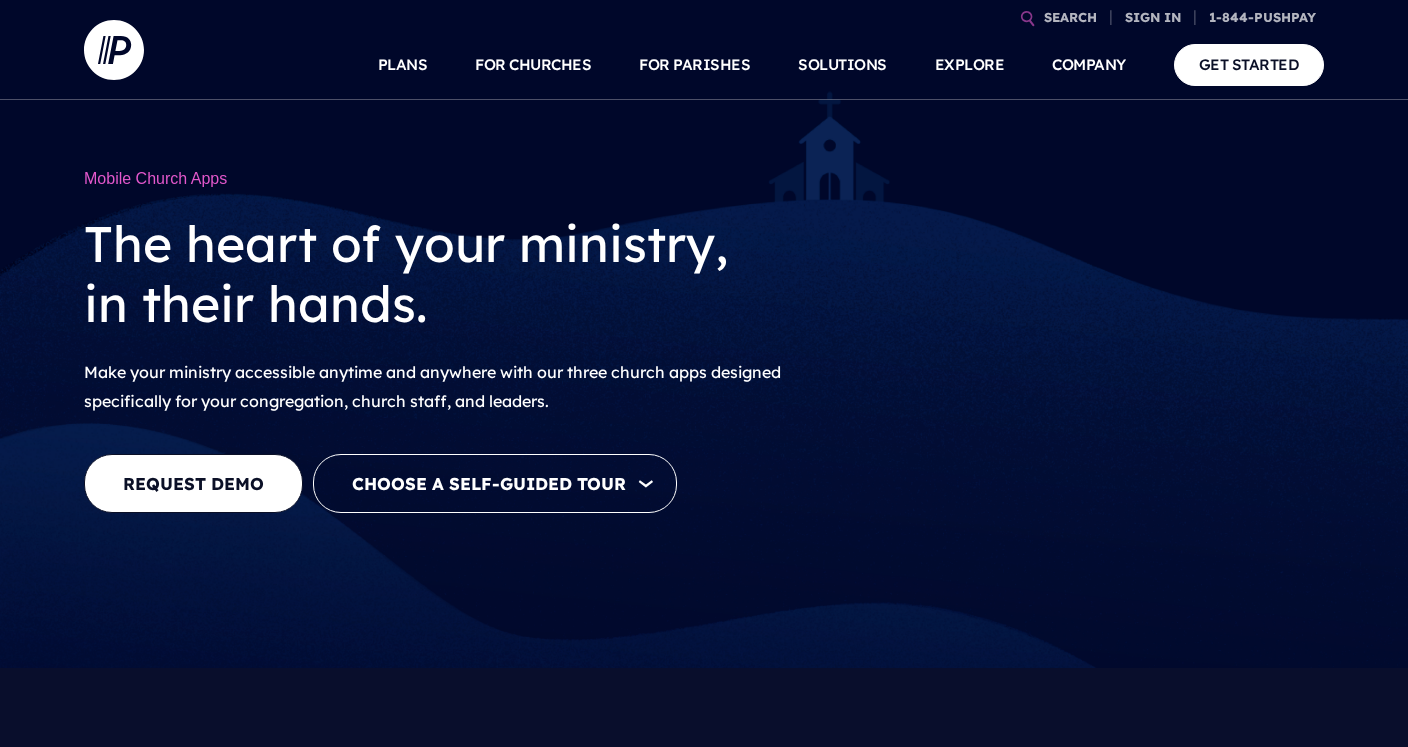 scroll, scrollTop: 0, scrollLeft: 0, axis: both 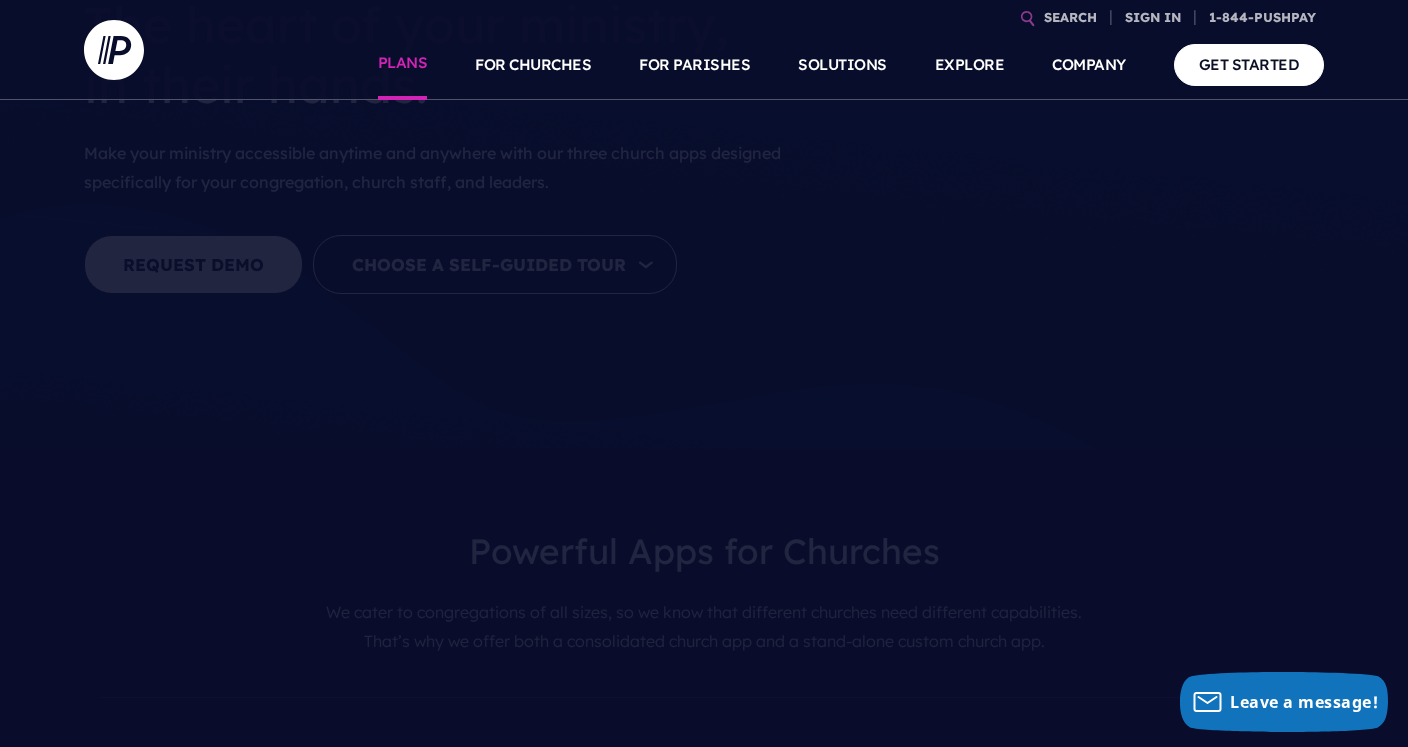 click on "PLANS" at bounding box center (403, 65) 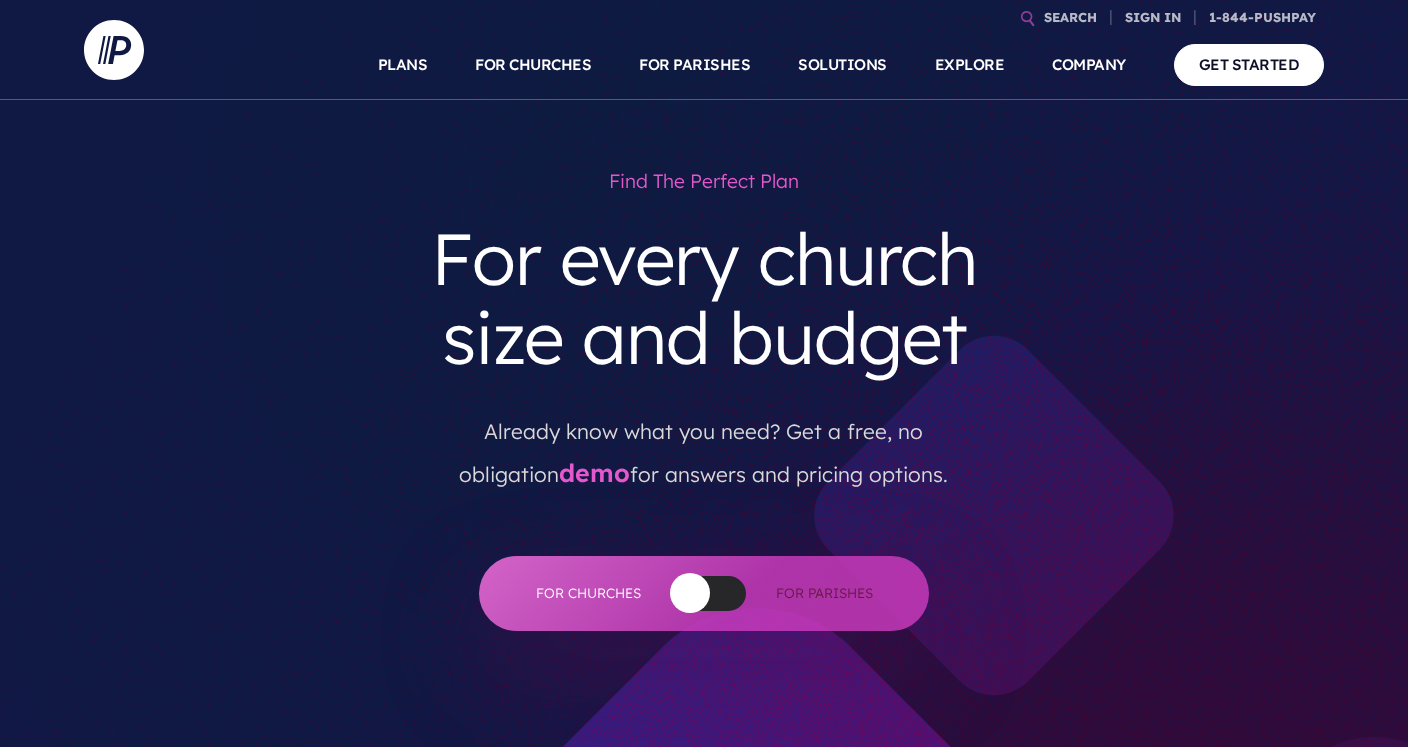 scroll, scrollTop: 0, scrollLeft: 0, axis: both 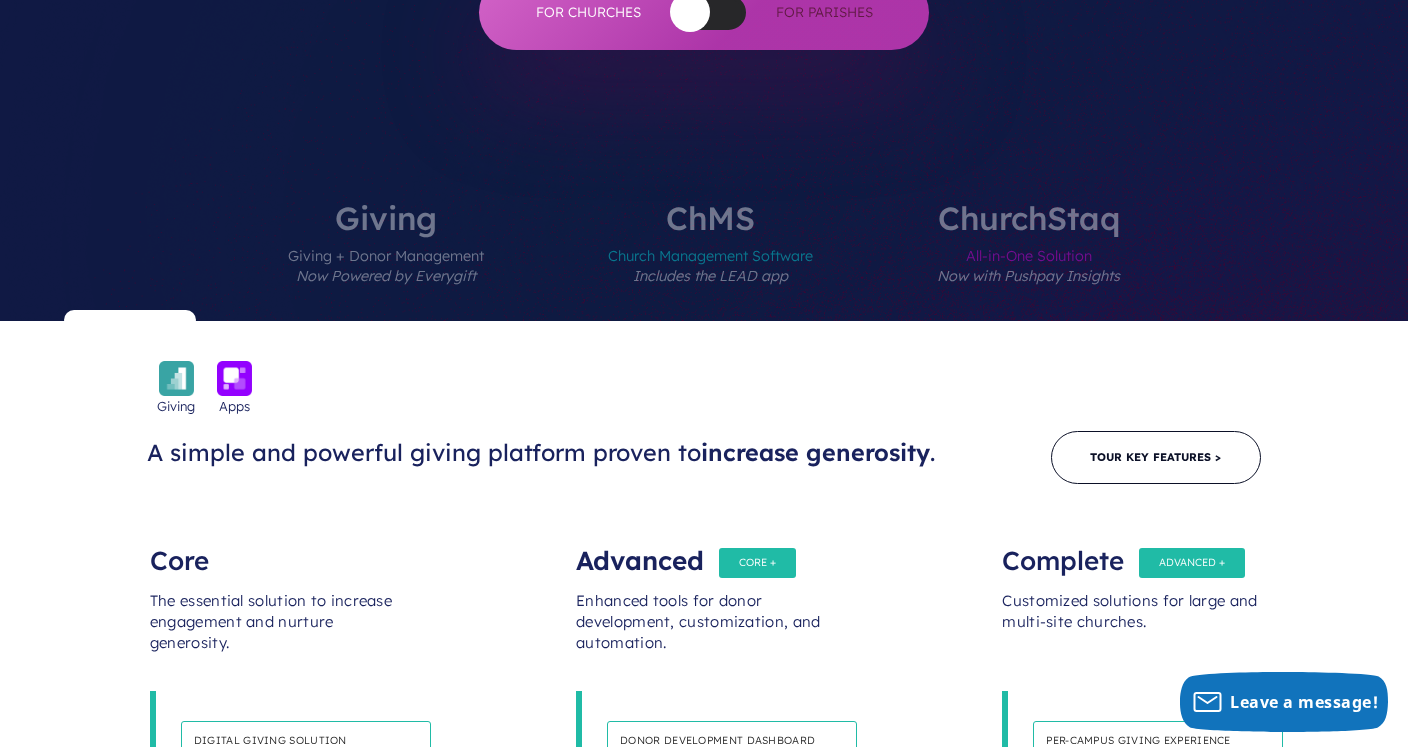 click on "ChMS Church Management Software Includes the LEAD app" at bounding box center [710, 261] 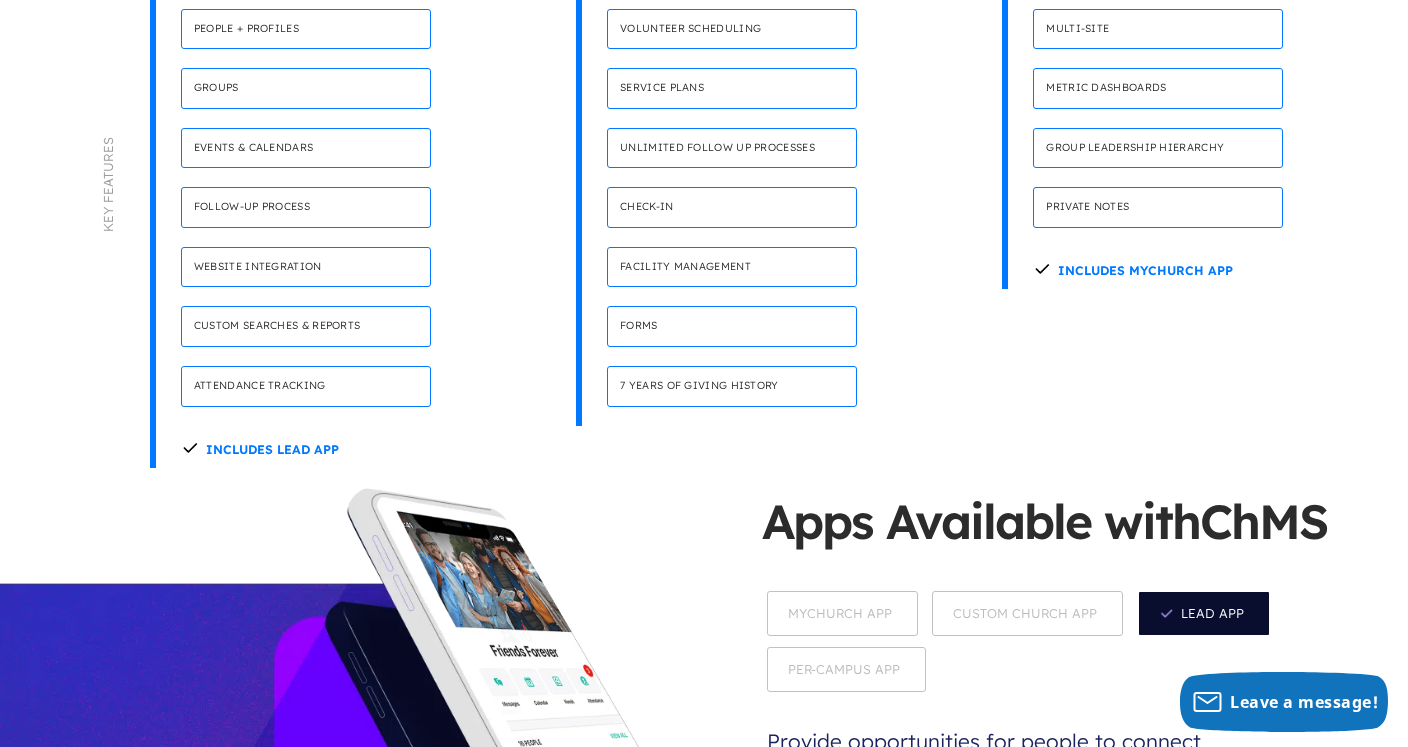 scroll, scrollTop: 1298, scrollLeft: 0, axis: vertical 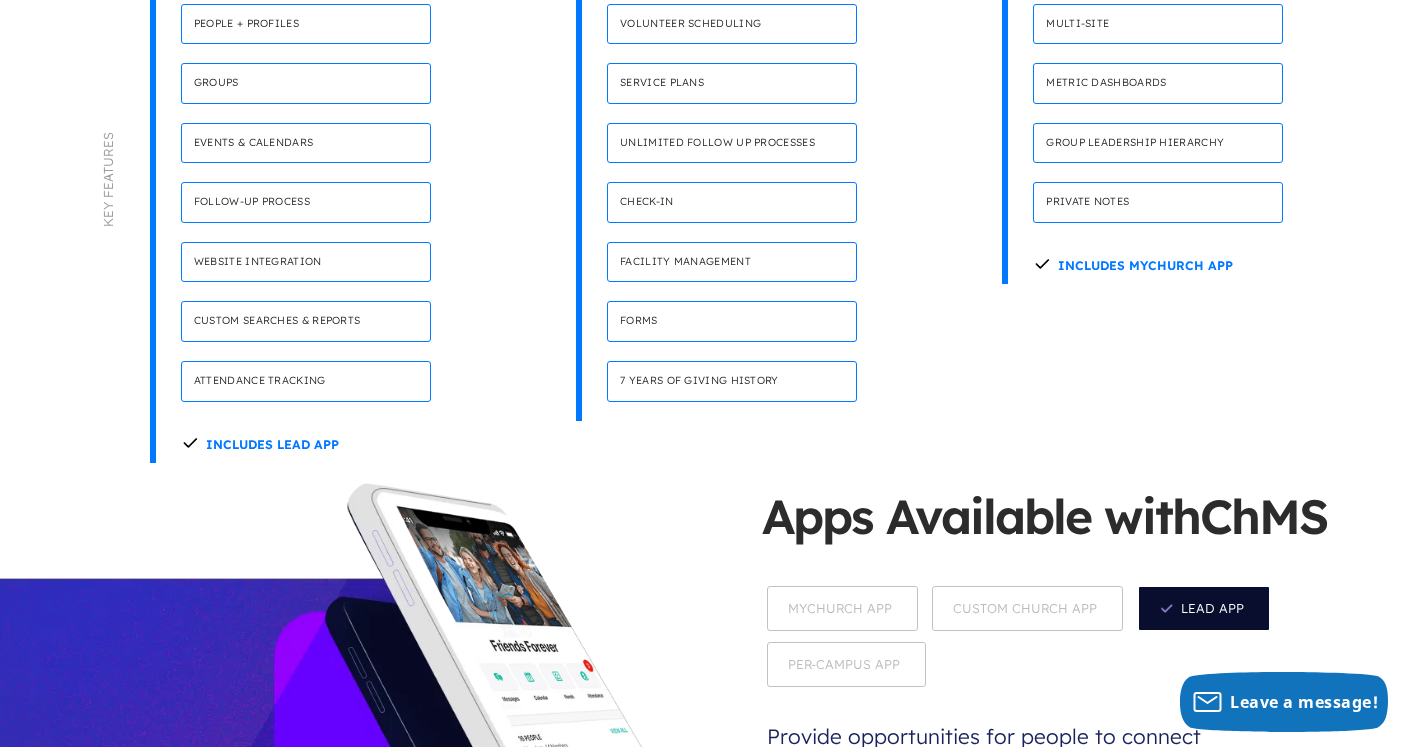 click on "Includes Lead App" at bounding box center [260, 442] 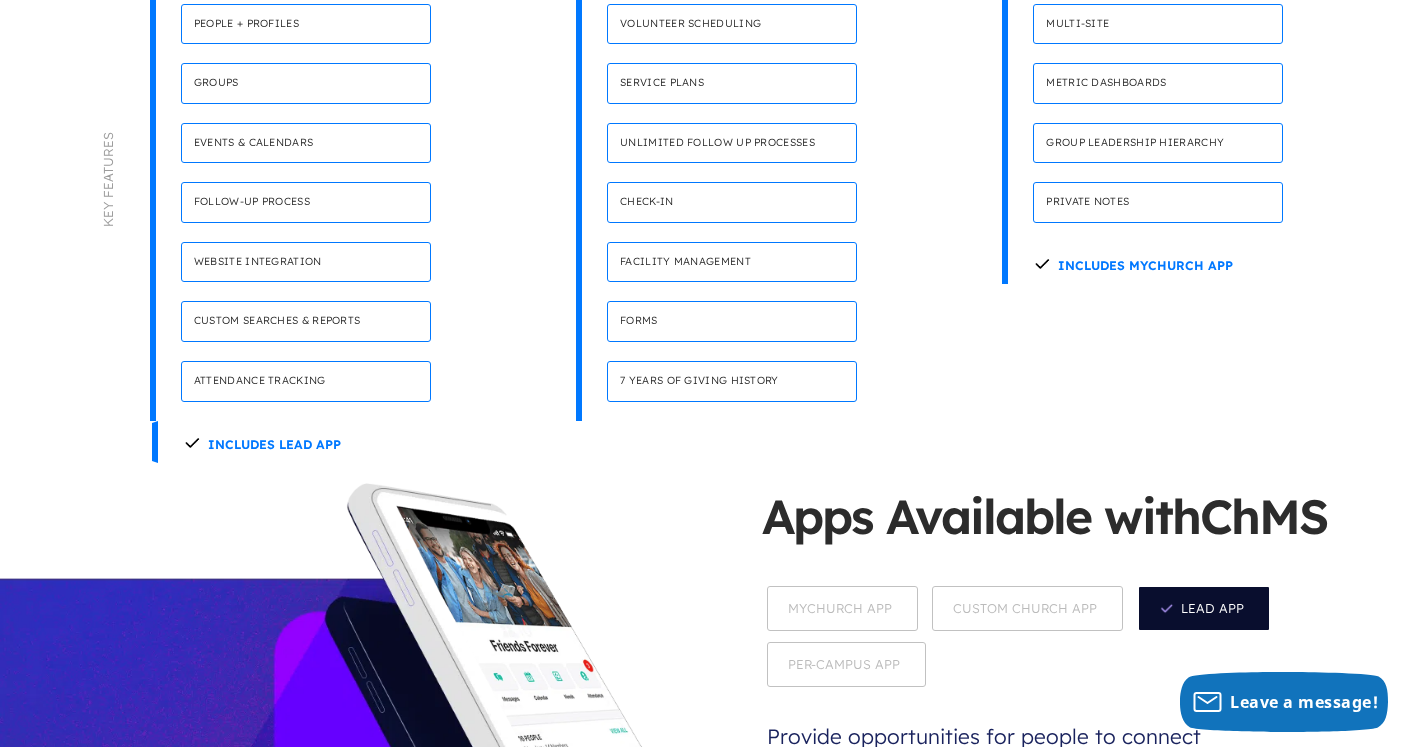 click on "Includes Lead App" at bounding box center [262, 442] 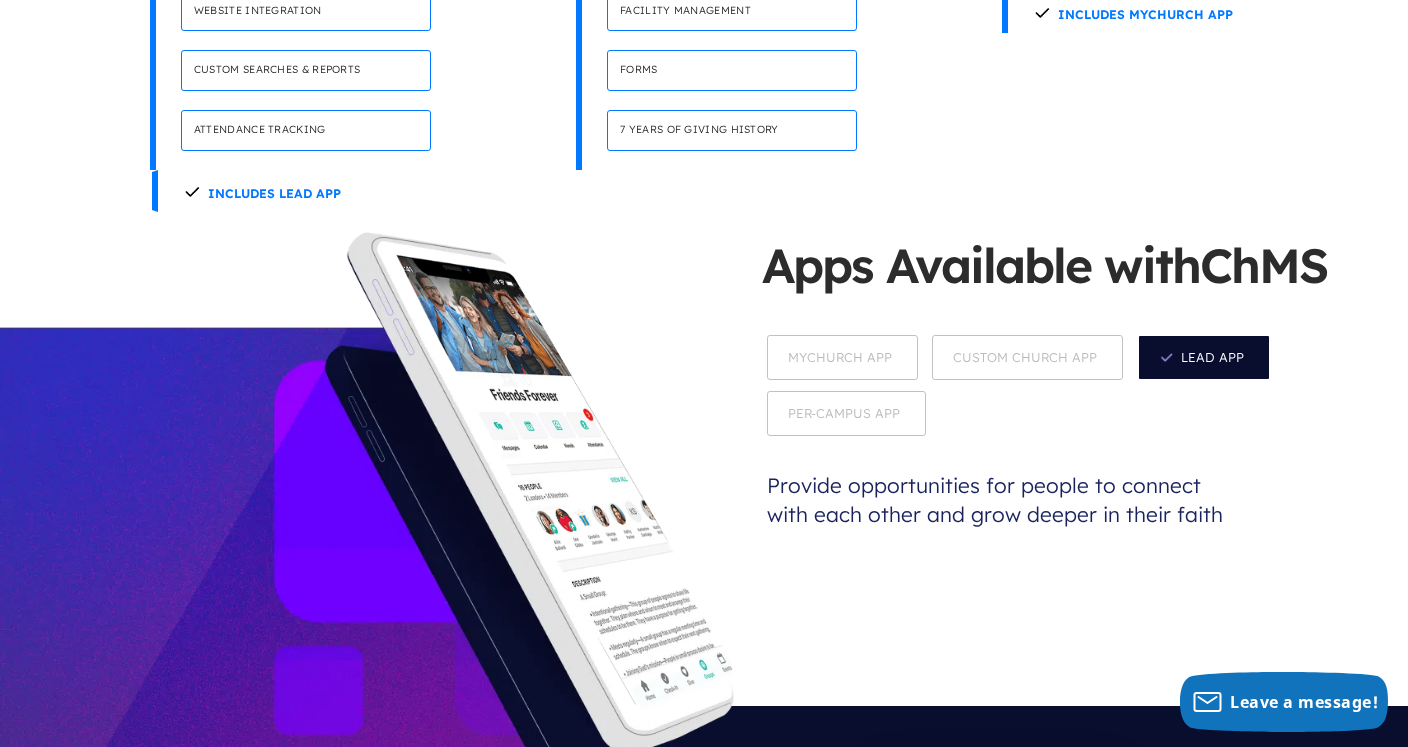 scroll, scrollTop: 1565, scrollLeft: 0, axis: vertical 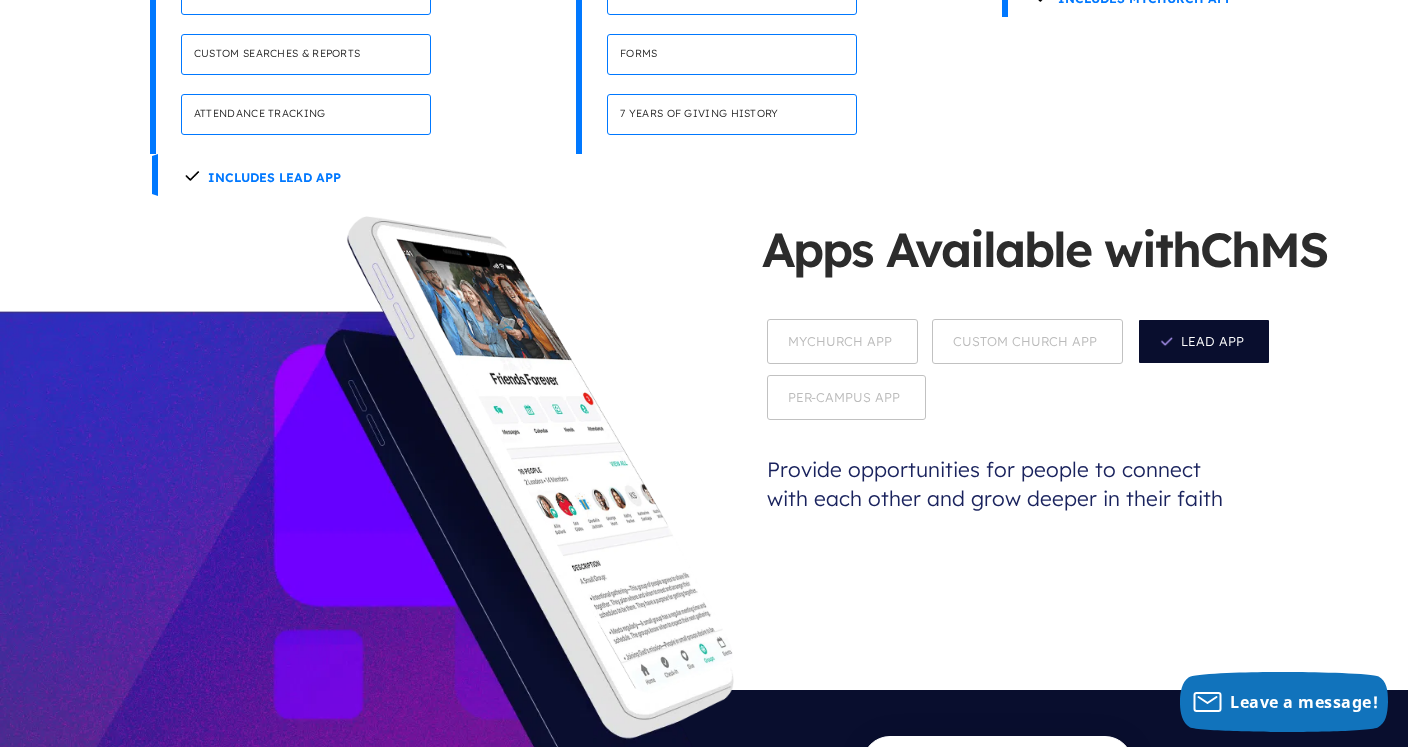 click on "MyChurch App" at bounding box center (842, 341) 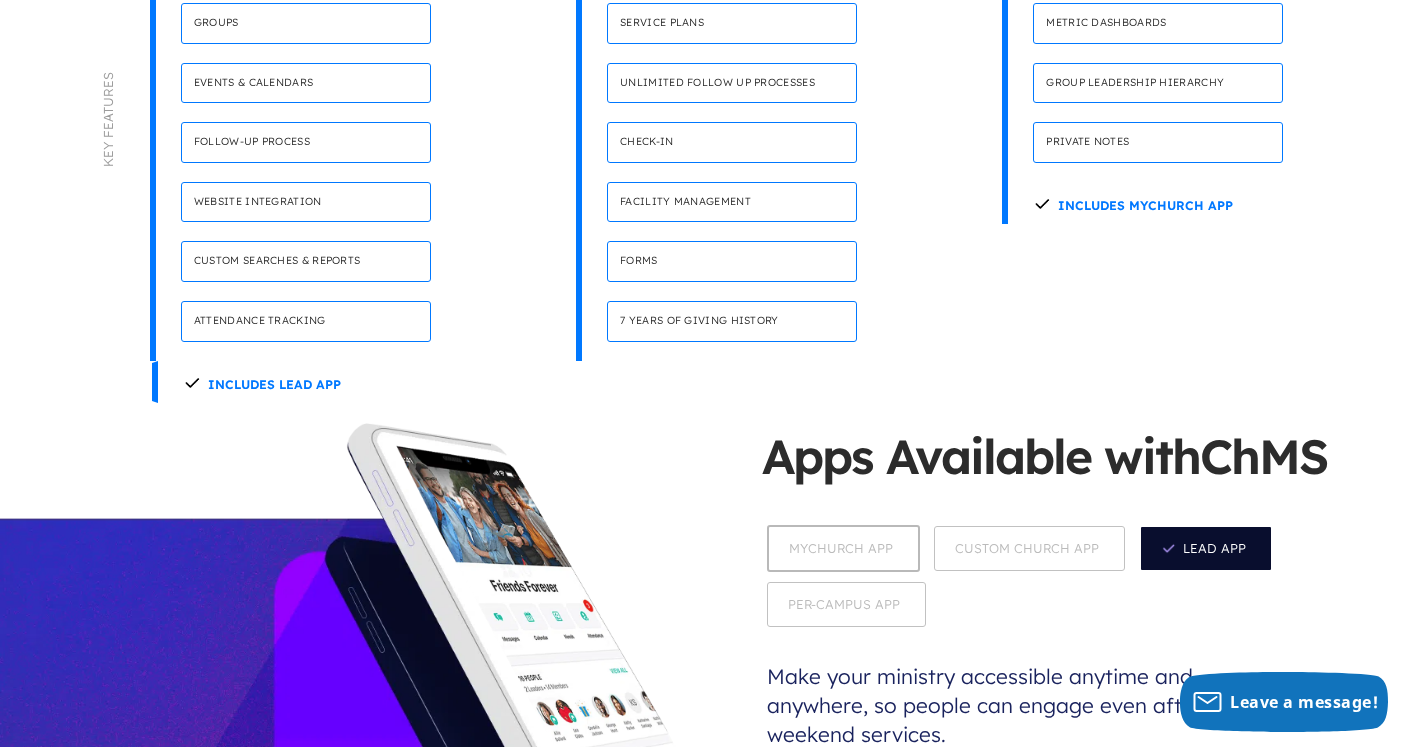 scroll, scrollTop: 1368, scrollLeft: 0, axis: vertical 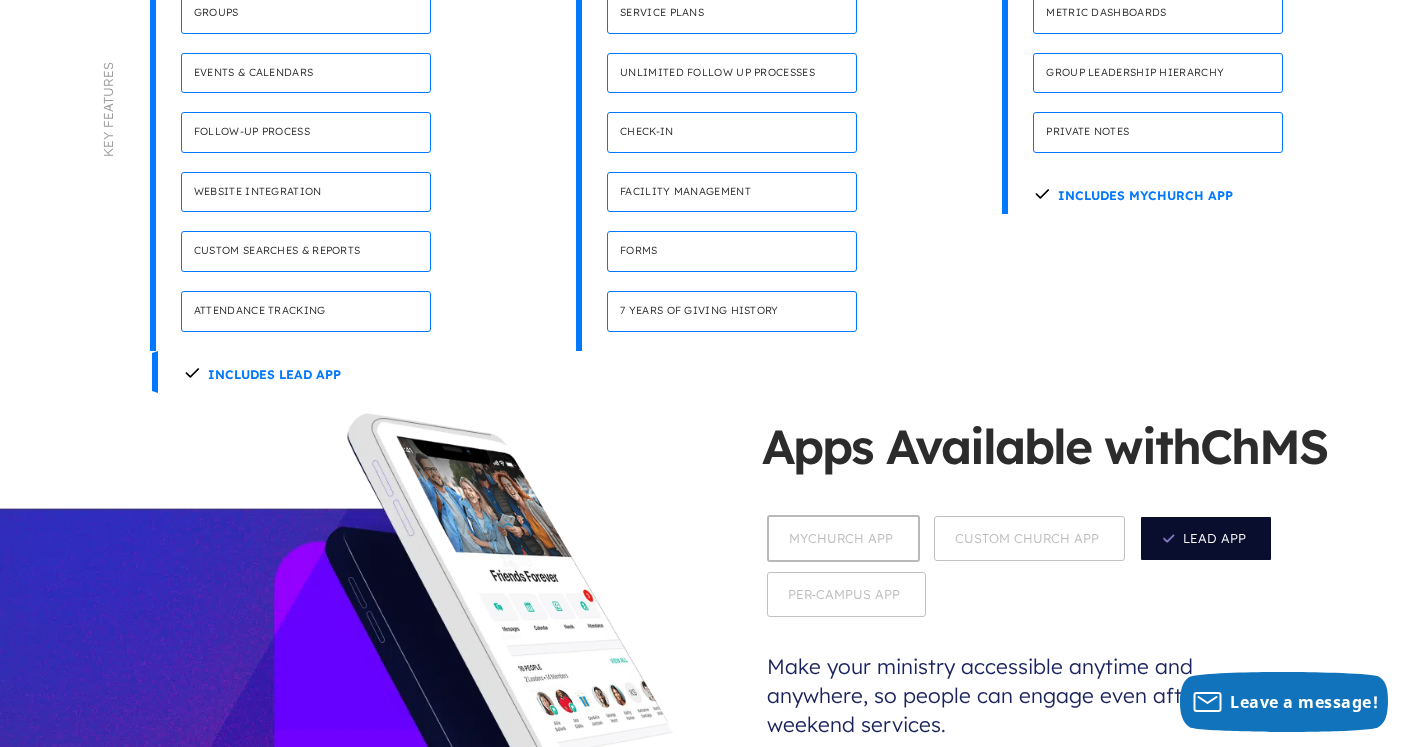 click on "Custom Church App" at bounding box center (1029, 538) 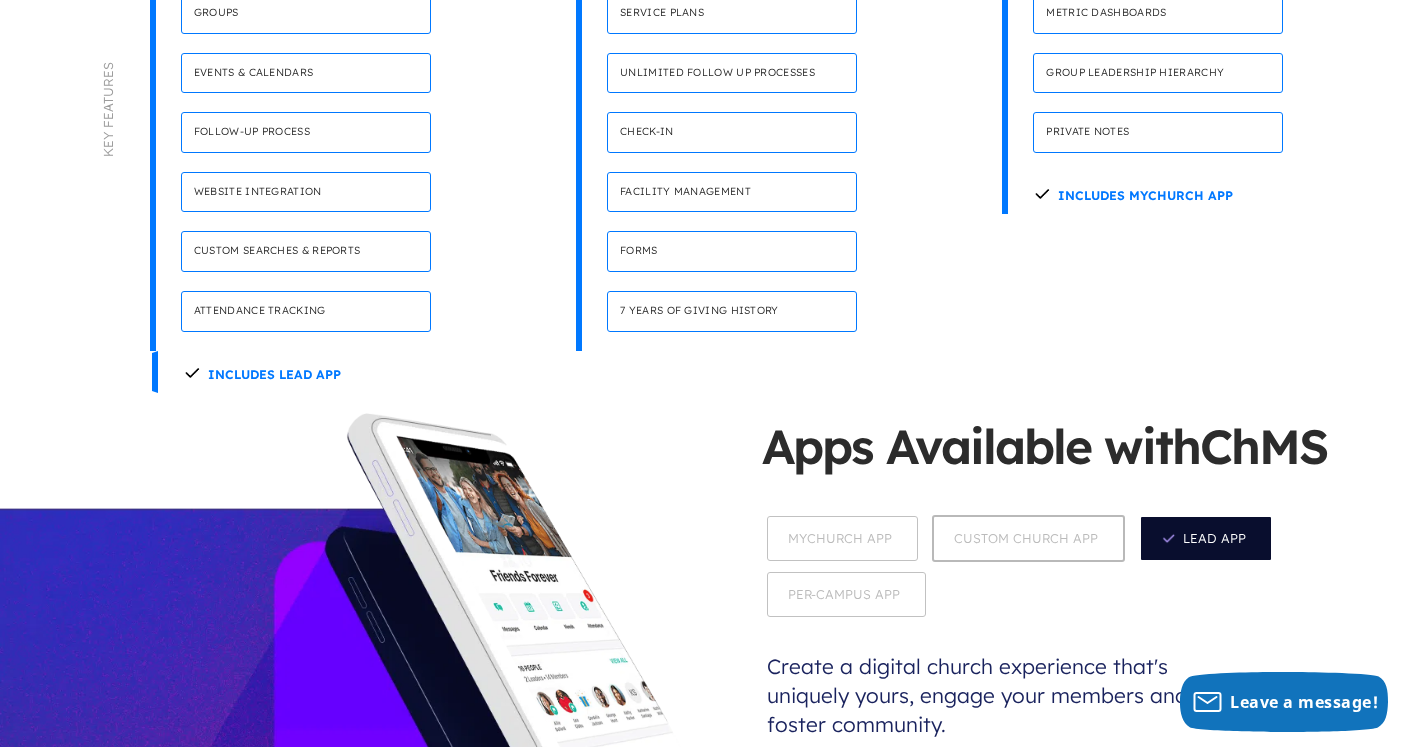 click on "MyChurch App" at bounding box center [842, 538] 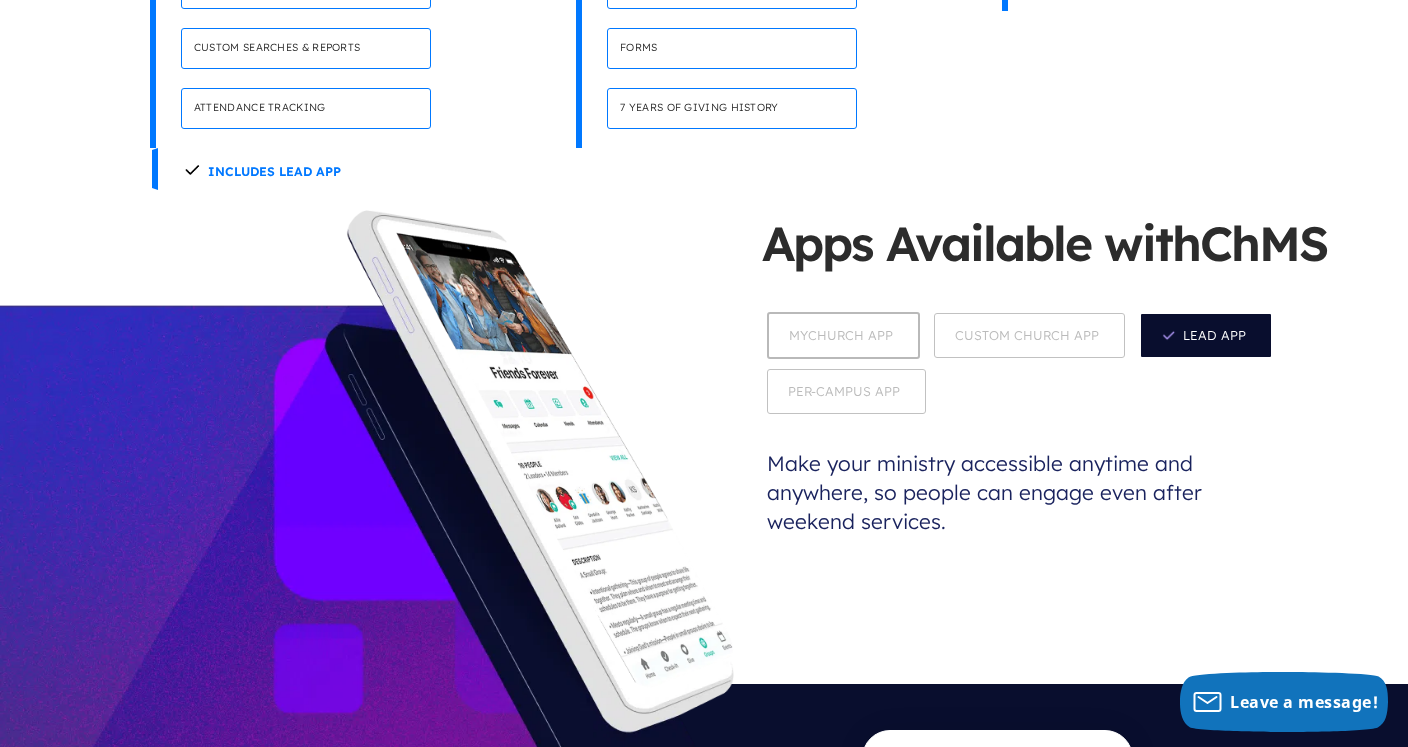 scroll, scrollTop: 1581, scrollLeft: 0, axis: vertical 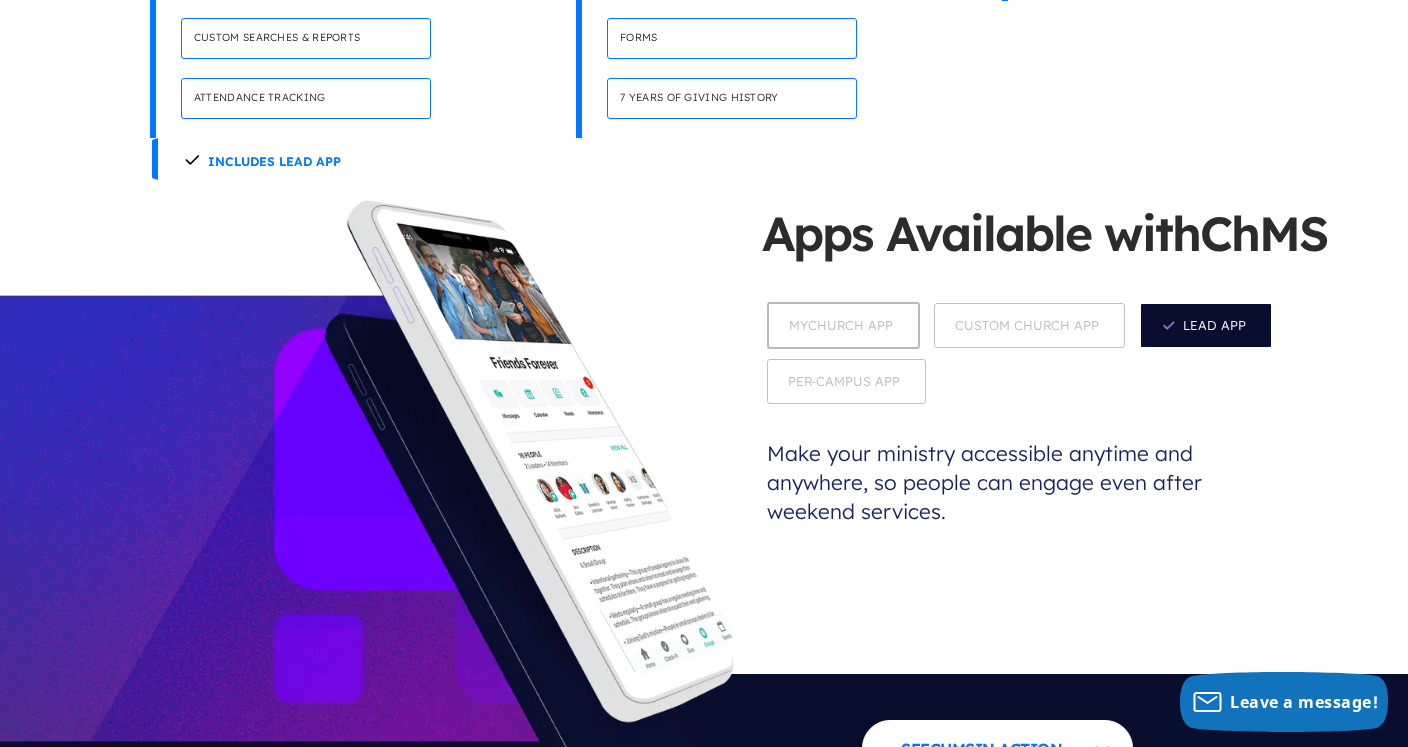 click on "MyChurch App" at bounding box center [843, 325] 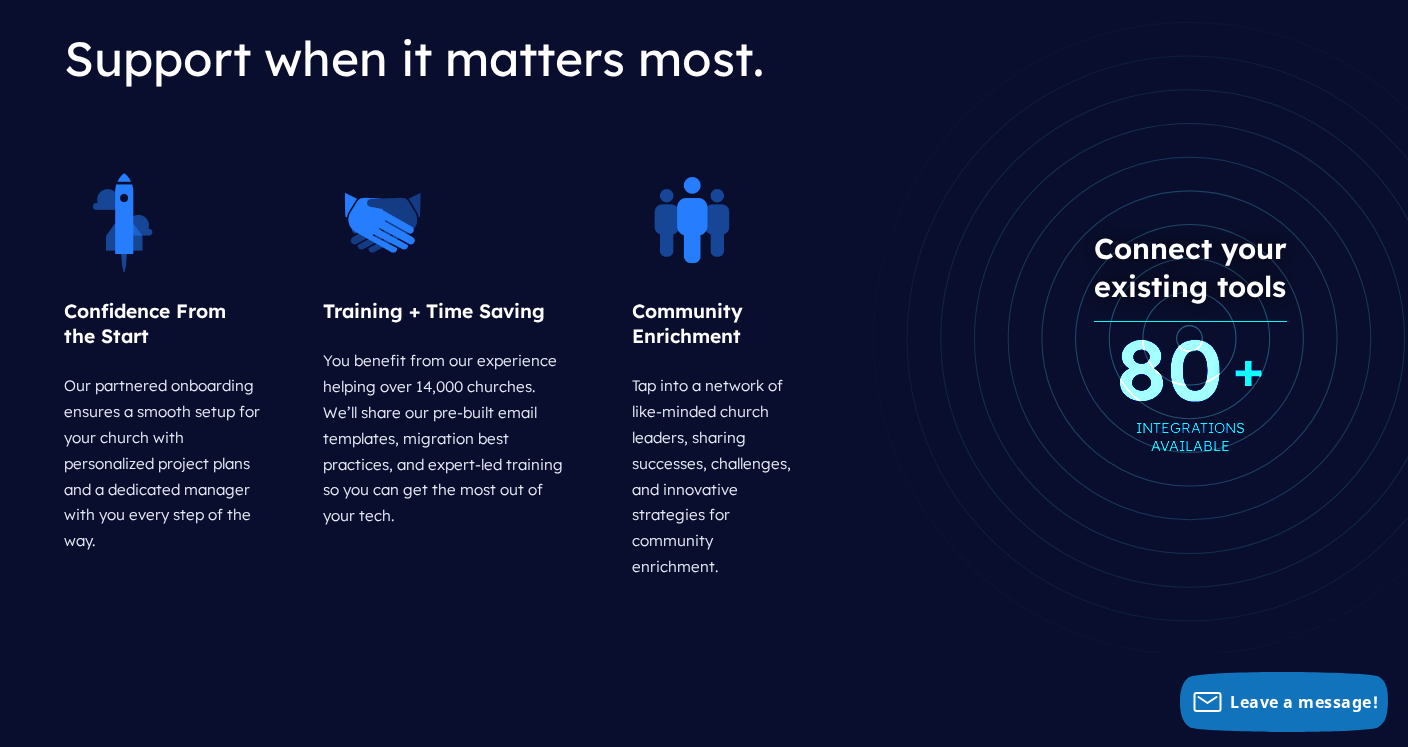 scroll, scrollTop: 2528, scrollLeft: 0, axis: vertical 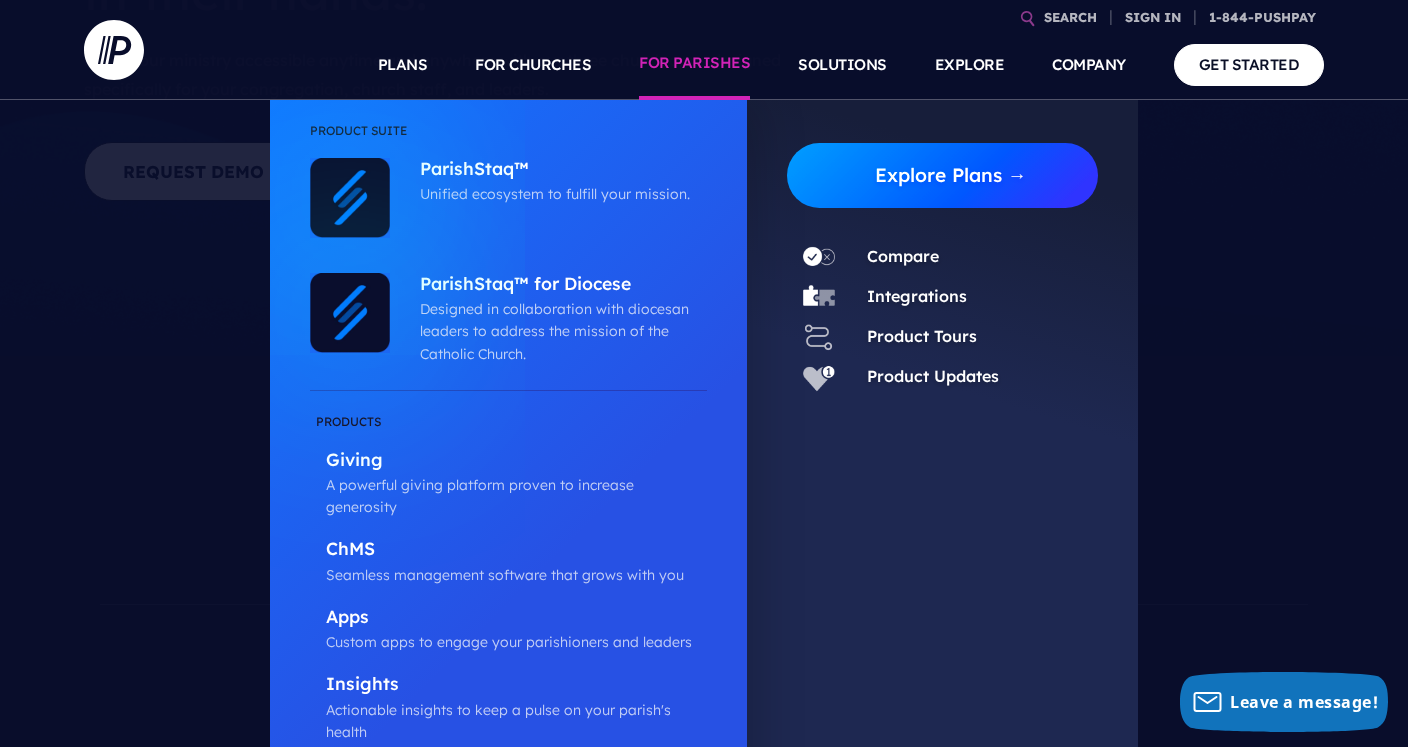 click on "Explore Plans →" at bounding box center (950, 175) 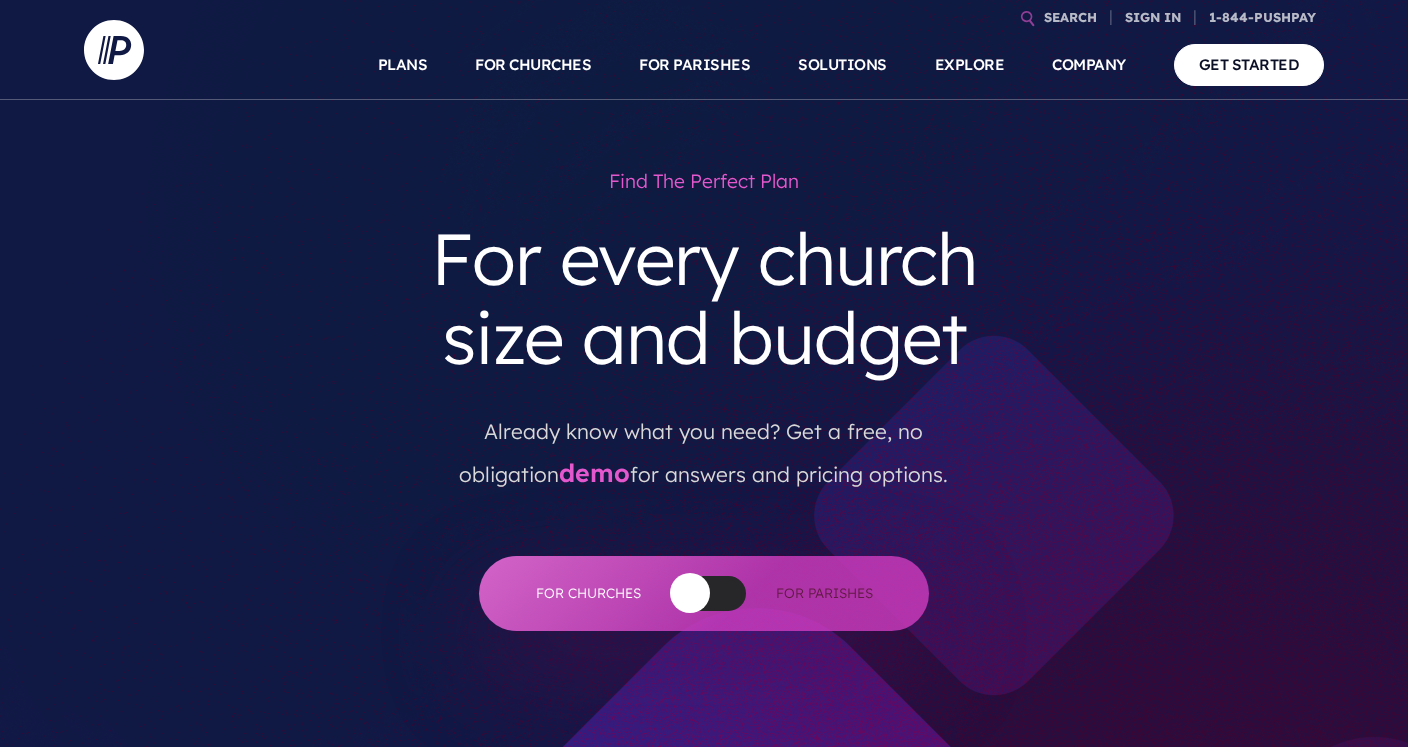 scroll, scrollTop: 0, scrollLeft: 0, axis: both 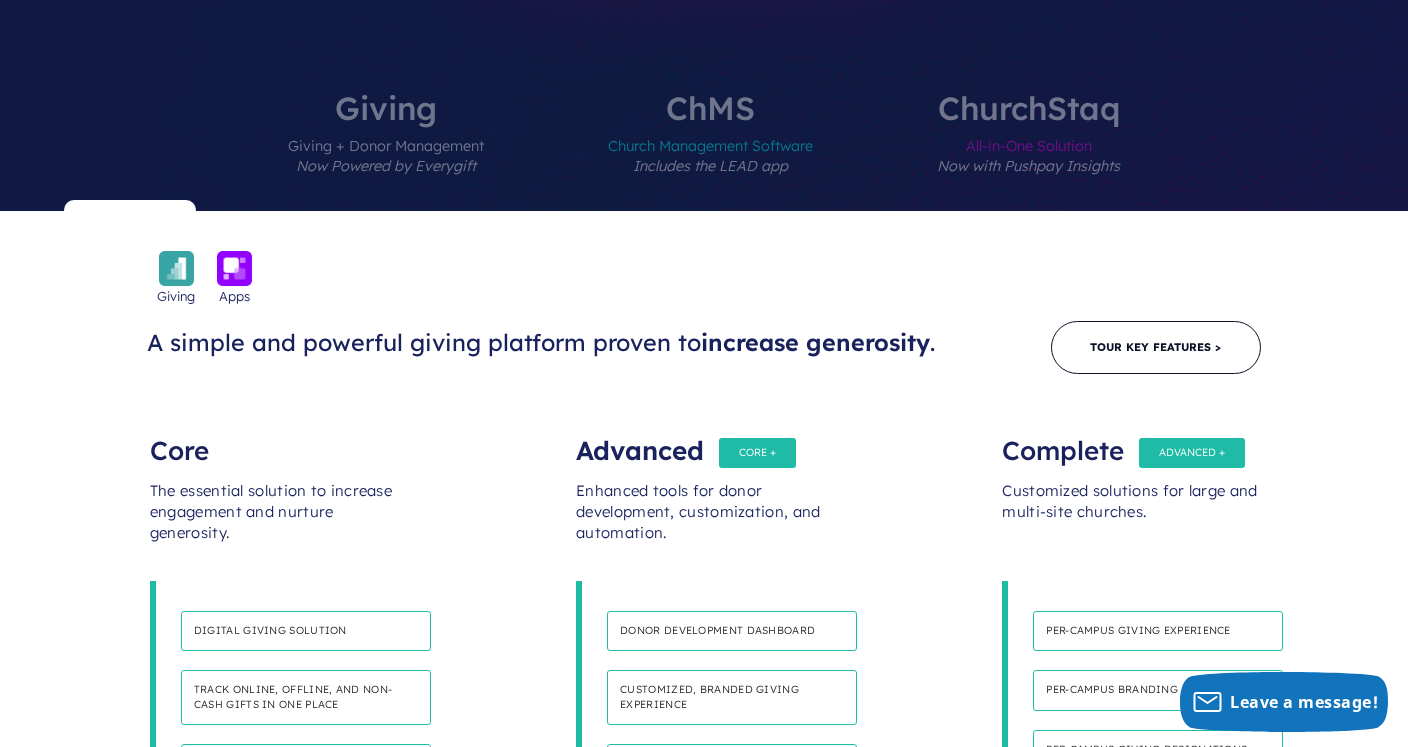 click on "Church Management Software Includes the LEAD app" at bounding box center [710, 167] 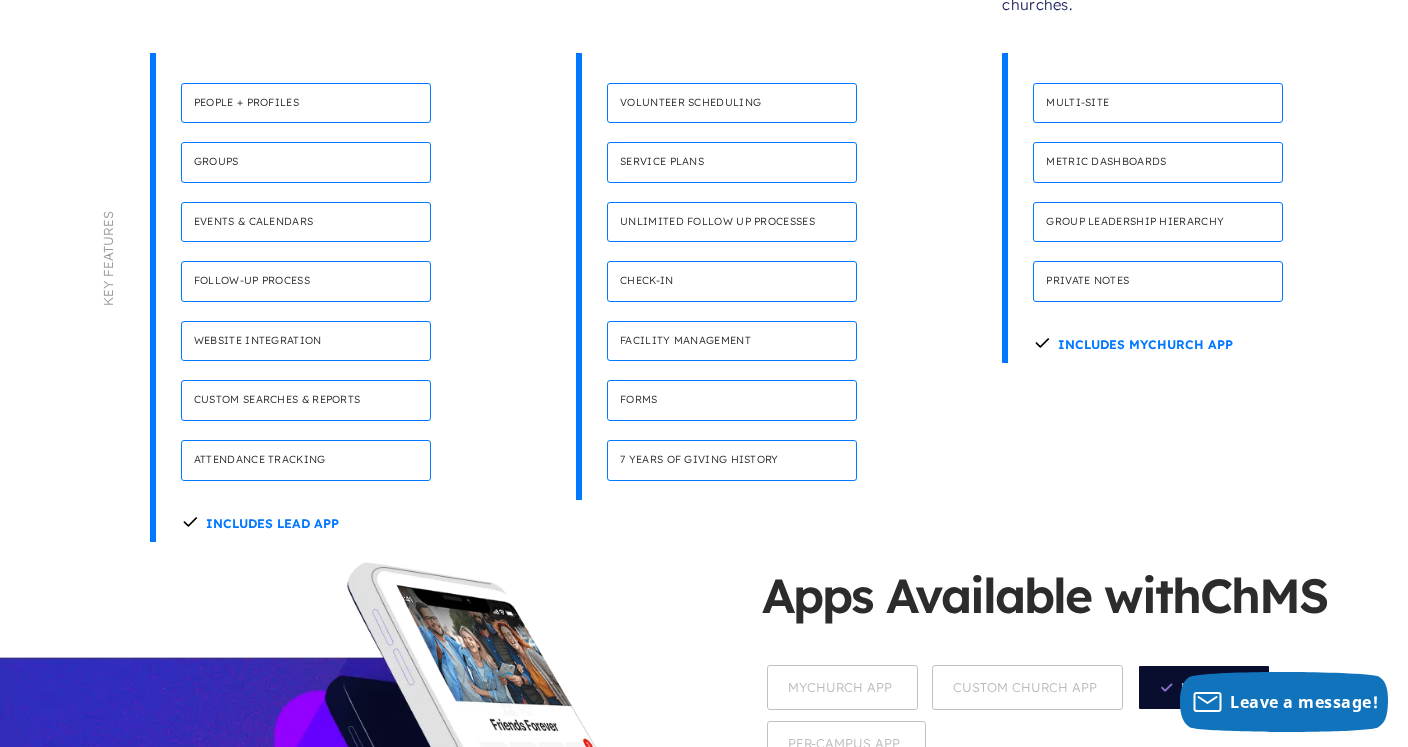 scroll, scrollTop: 1220, scrollLeft: 0, axis: vertical 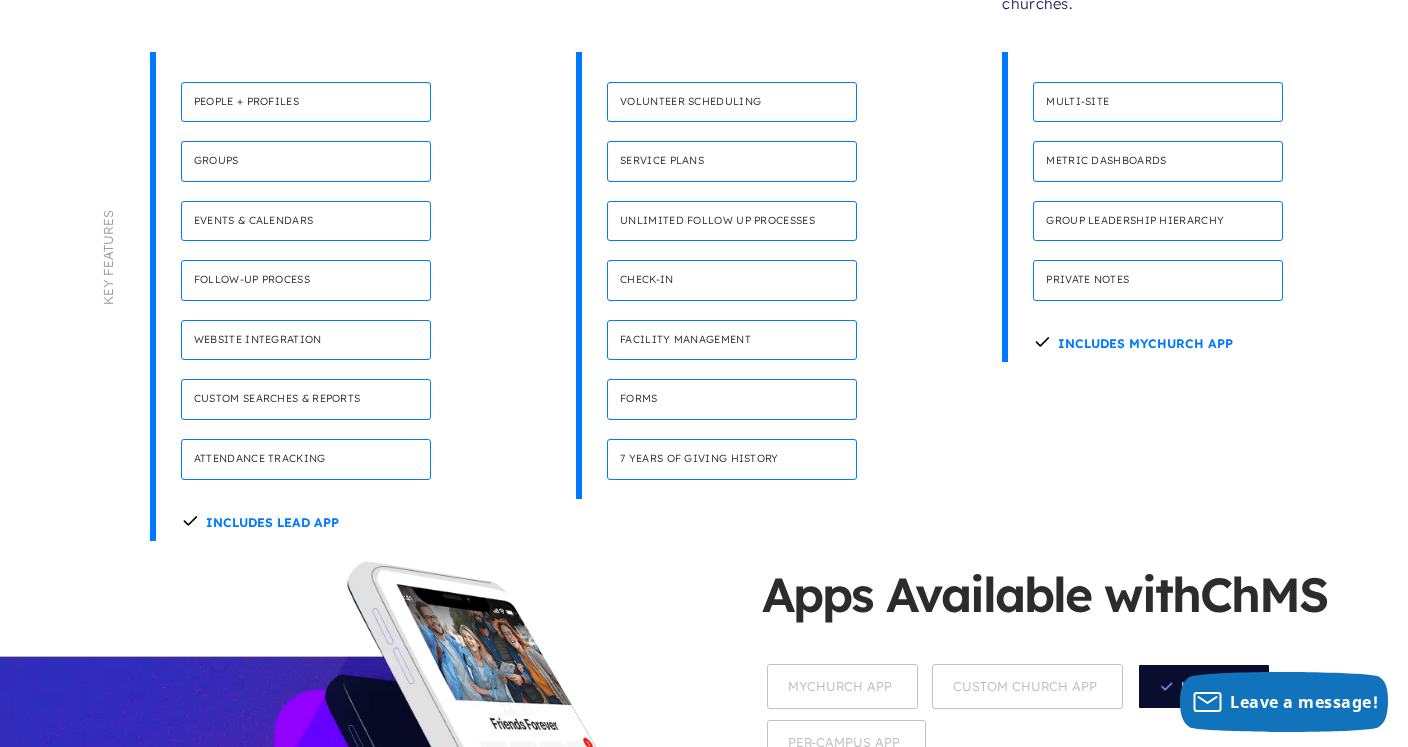 click on "Includes Mychurch App" at bounding box center [1133, 341] 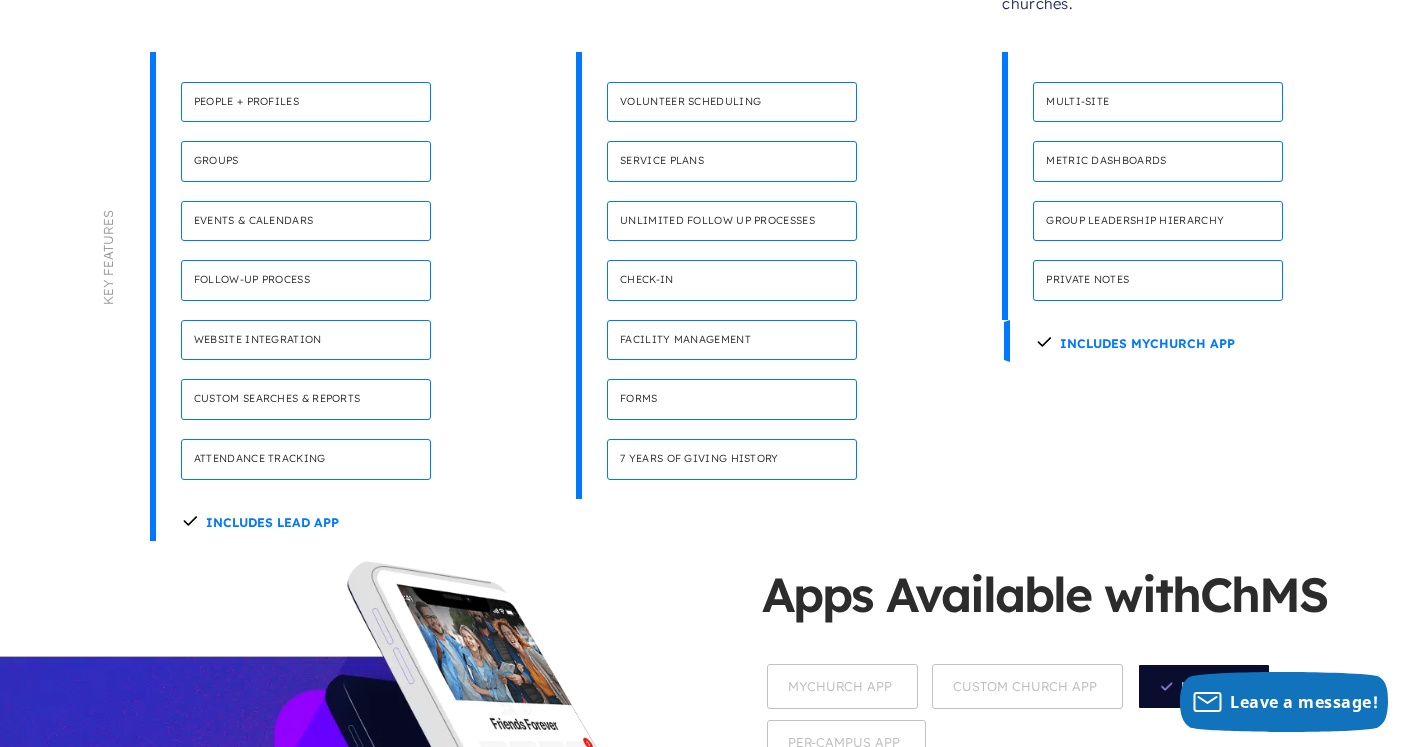 click on "Includes Mychurch App" at bounding box center [1135, 341] 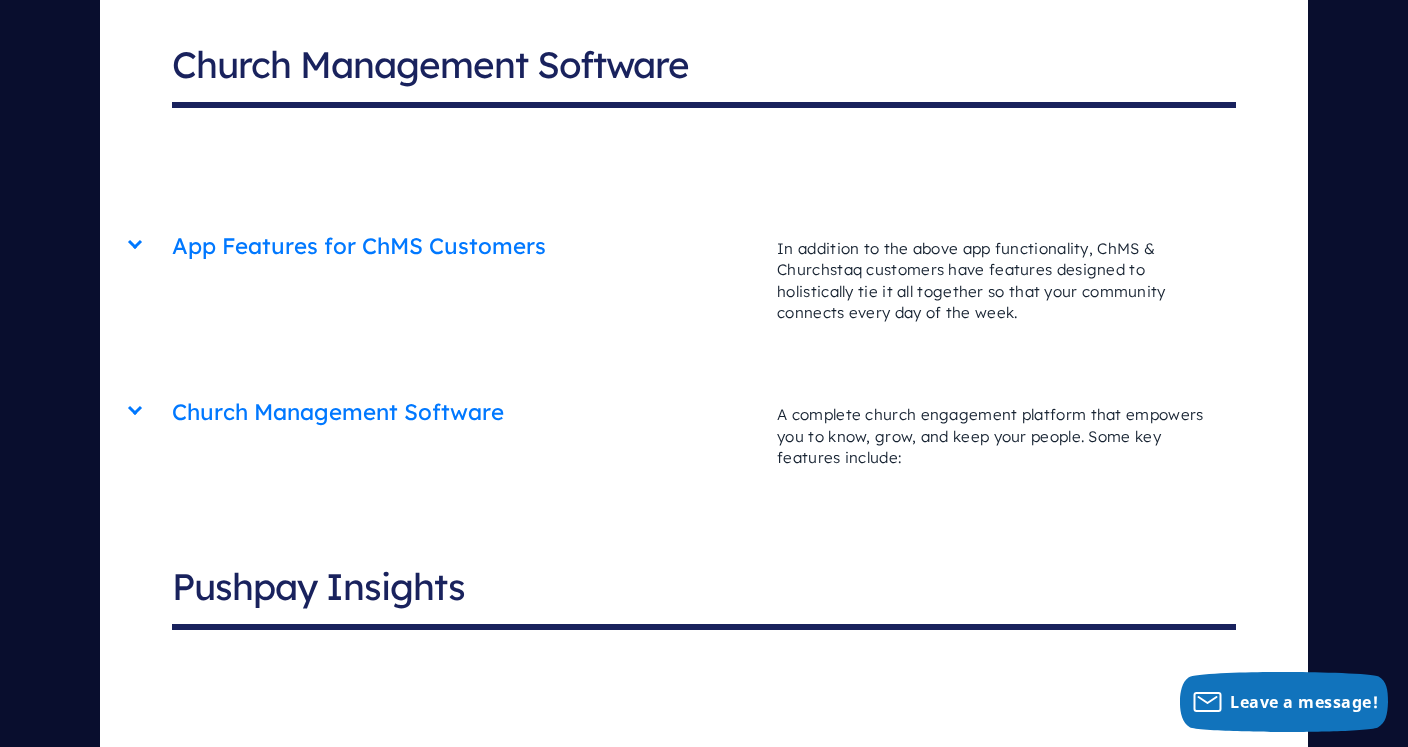 scroll, scrollTop: 6005, scrollLeft: 0, axis: vertical 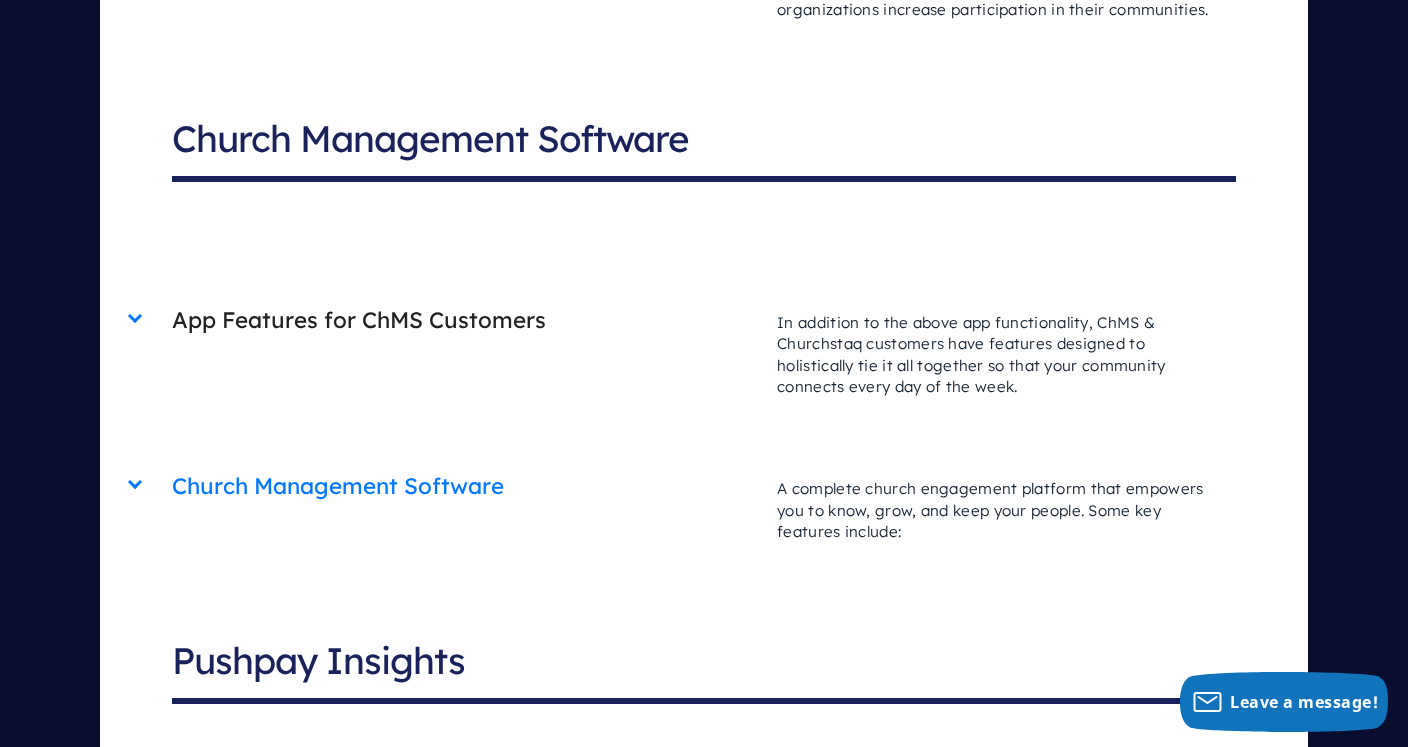 click on "App Features for ChMS Customers" at bounding box center (464, 320) 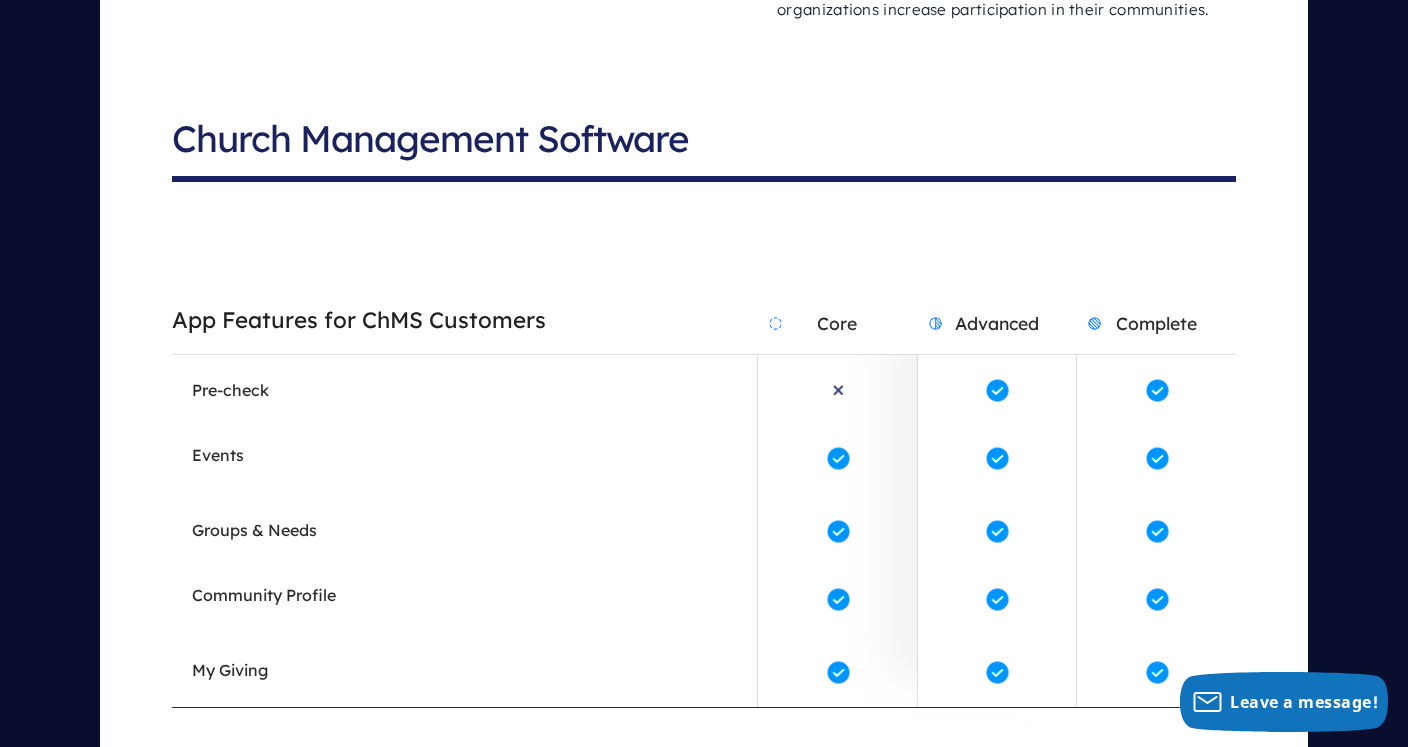 click on "App Features for ChMS Customers" at bounding box center [464, 320] 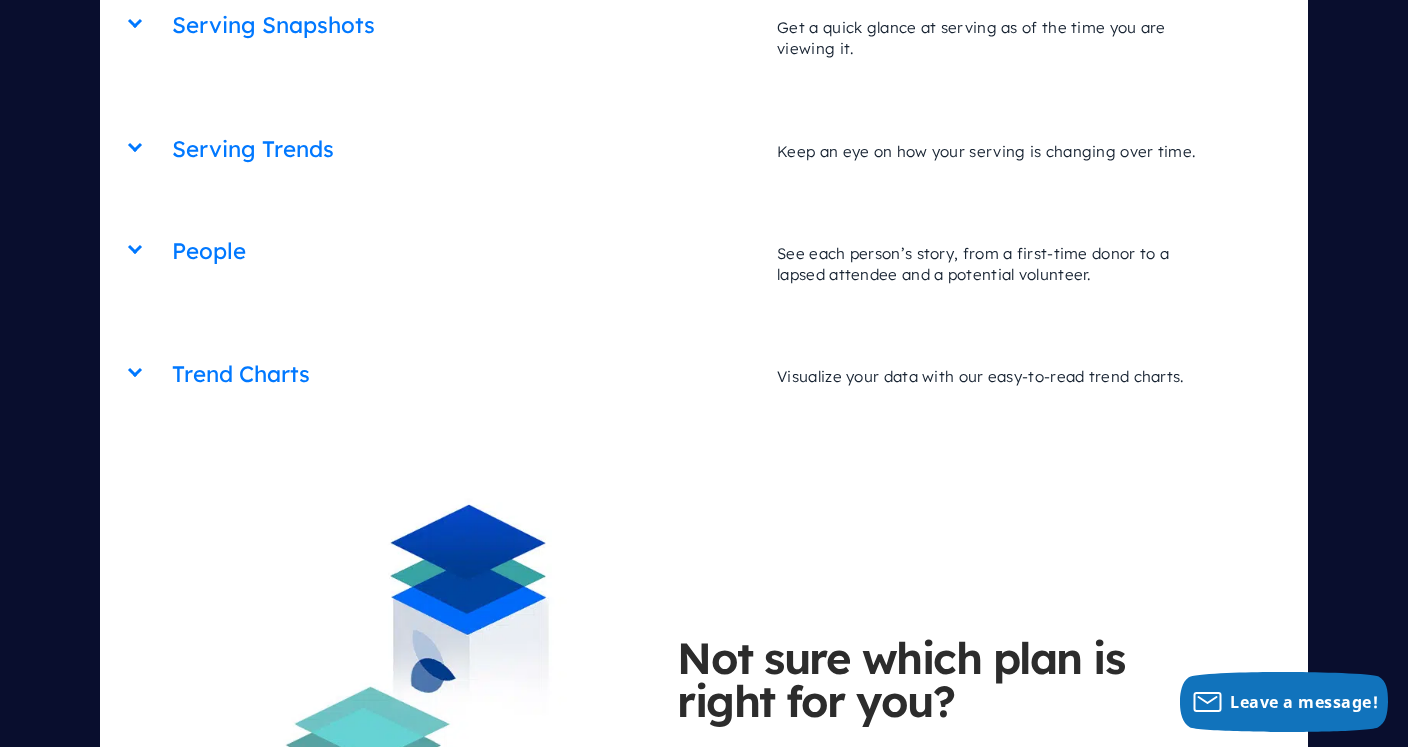 scroll, scrollTop: 7257, scrollLeft: 0, axis: vertical 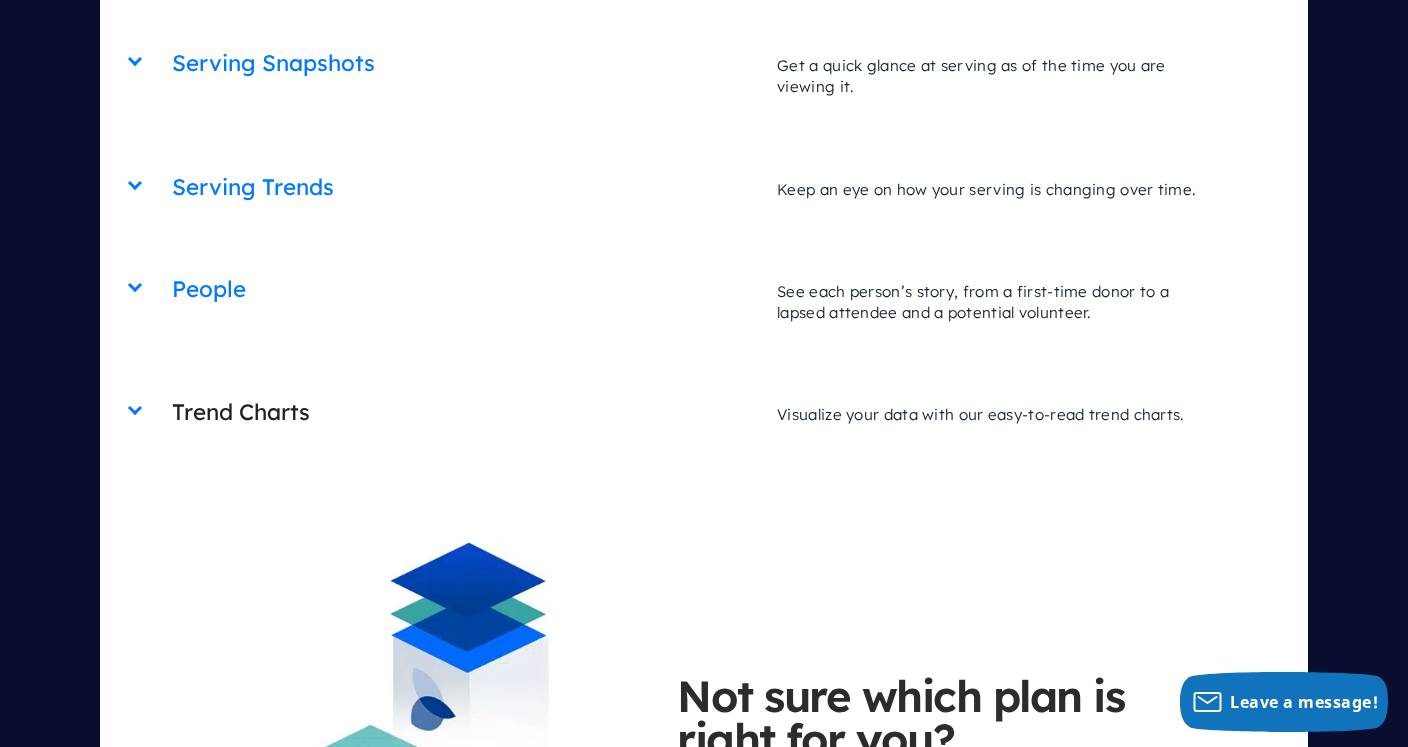 click on "Trend Charts" at bounding box center (464, 412) 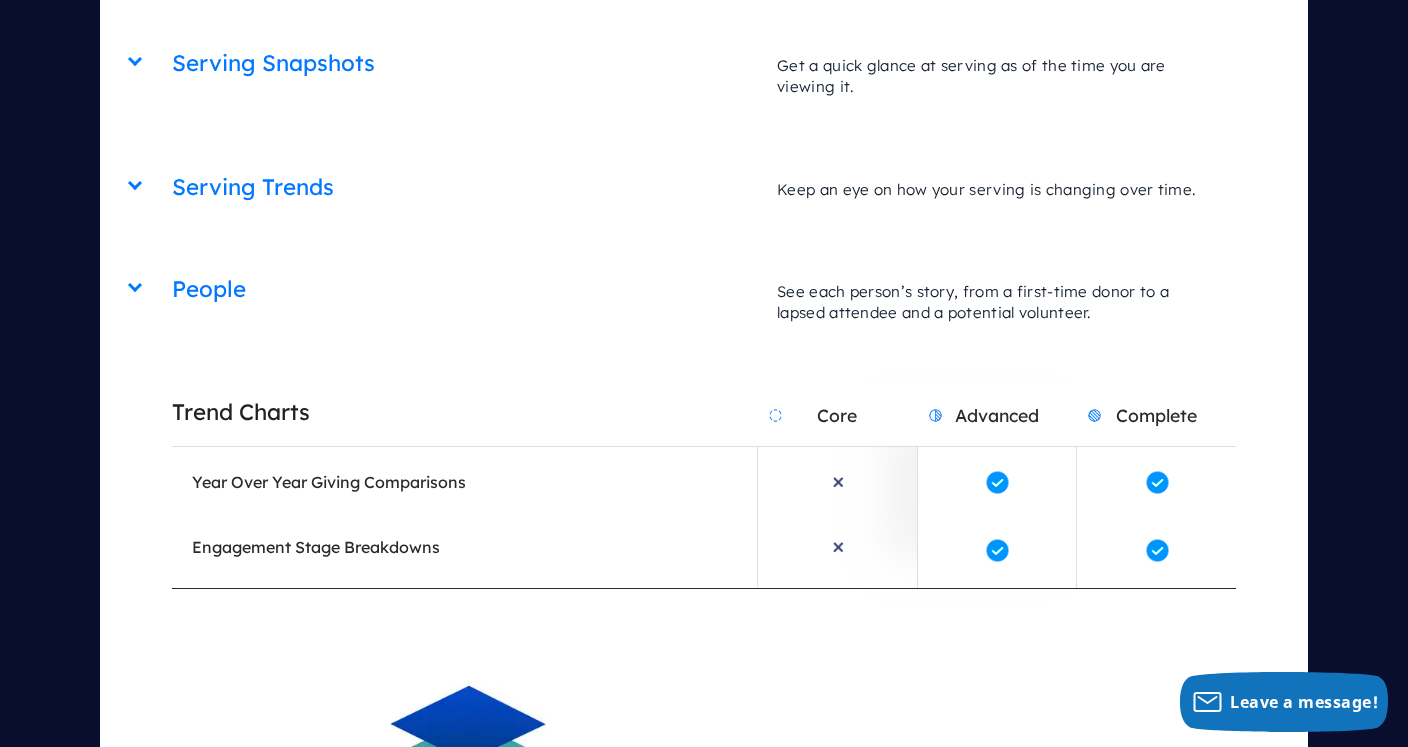 click on "Trend Charts" at bounding box center (464, 412) 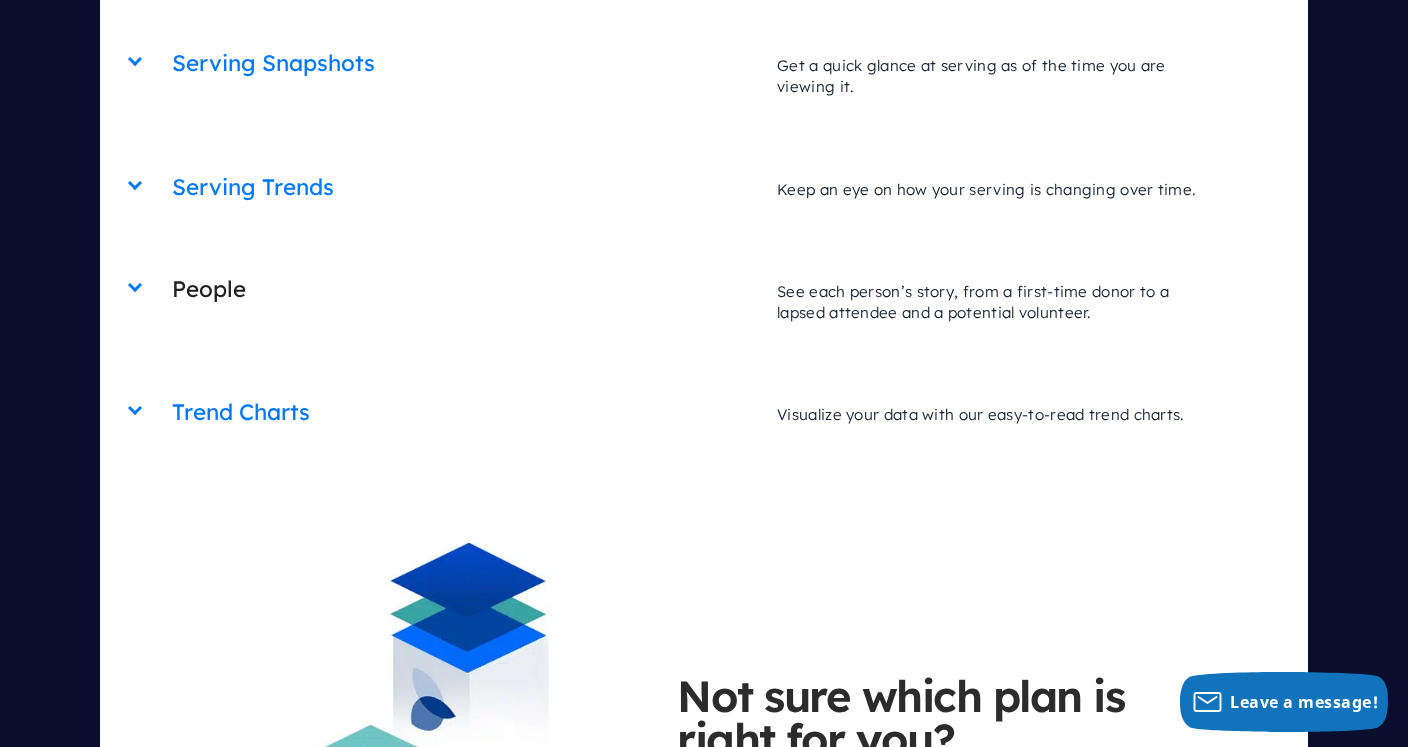 click on "People
Core
Advanced
Complete
See each person’s story, from a first-time donor to a lapsed attendee and a potential volunteer." at bounding box center [703, 302] 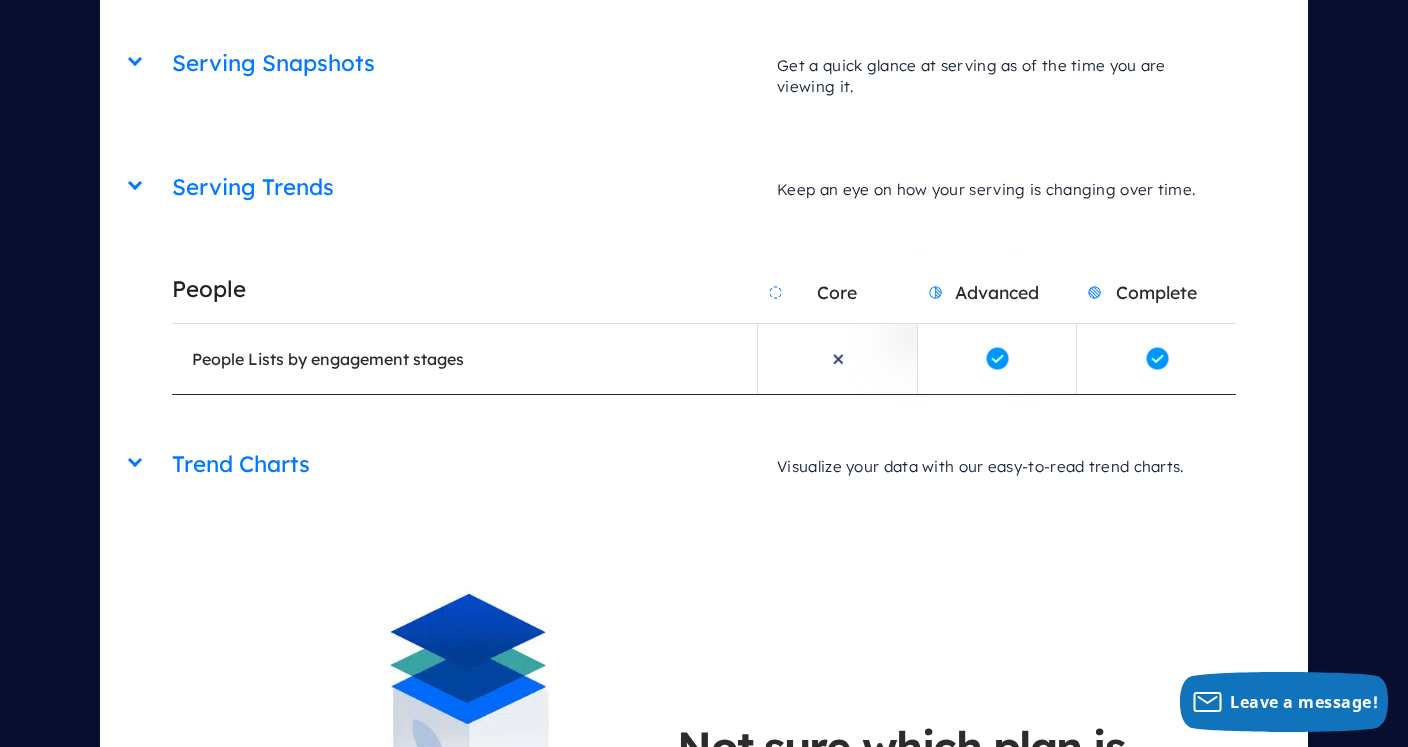 click on "People
Core
Advanced
Complete
See each person’s story, from a first-time donor to a lapsed attendee and a potential volunteer." at bounding box center [703, 292] 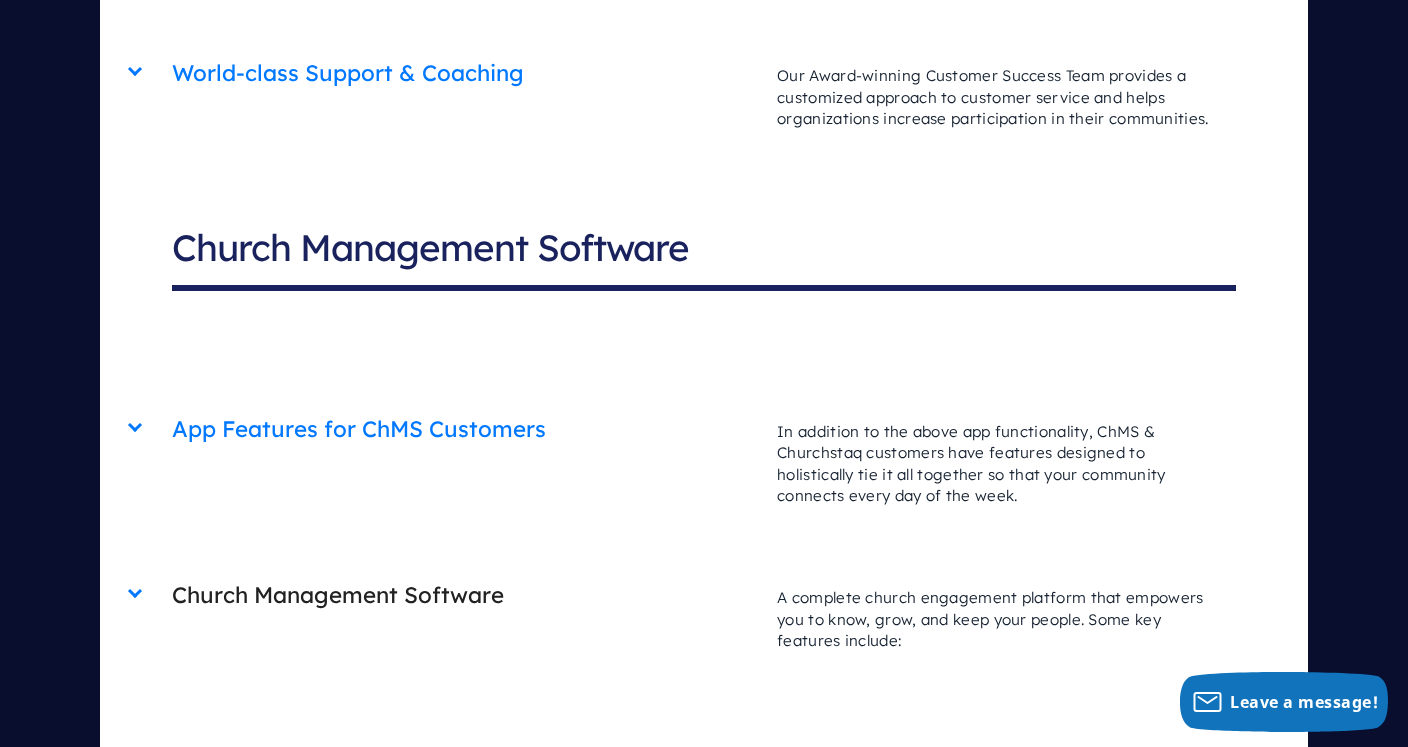 scroll, scrollTop: 5979, scrollLeft: 0, axis: vertical 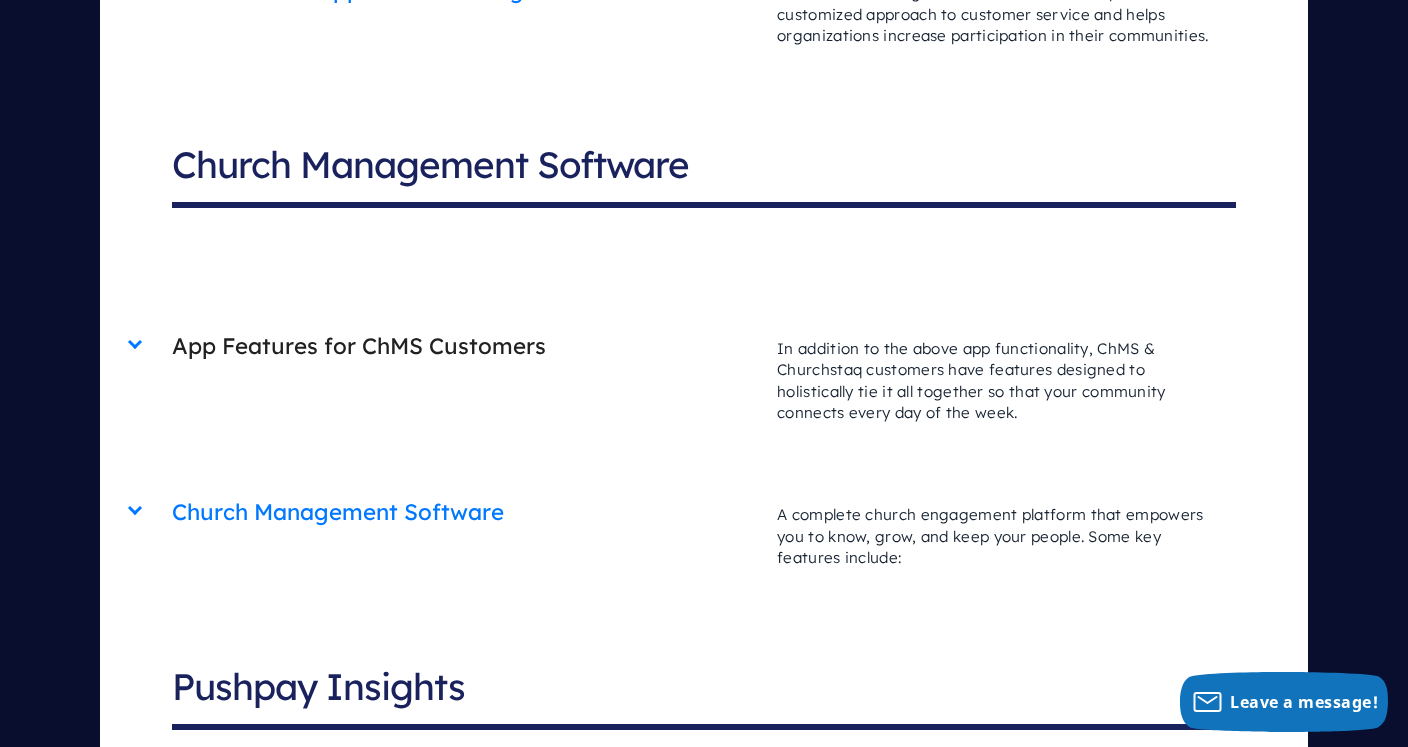 click on "App Features for ChMS Customers" at bounding box center (464, 346) 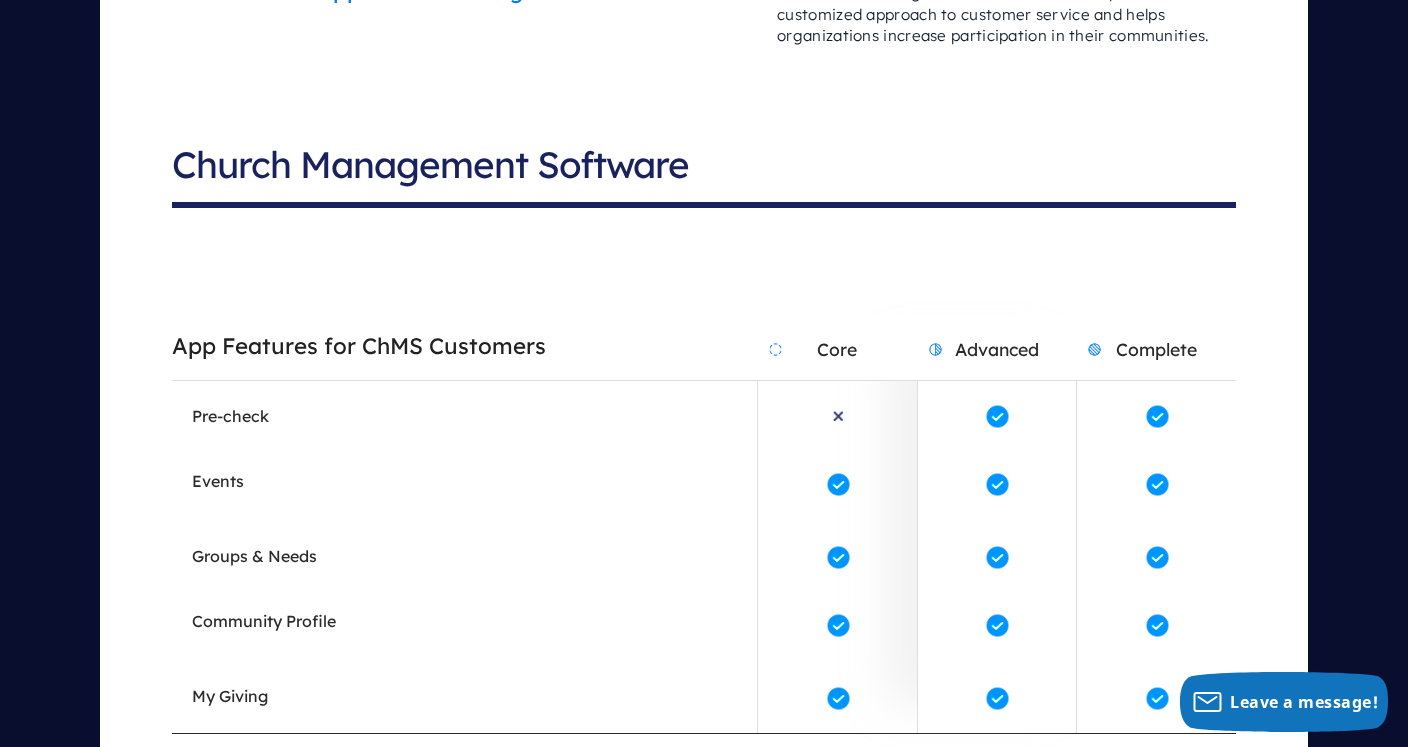 click on "App Features for ChMS Customers" at bounding box center (464, 346) 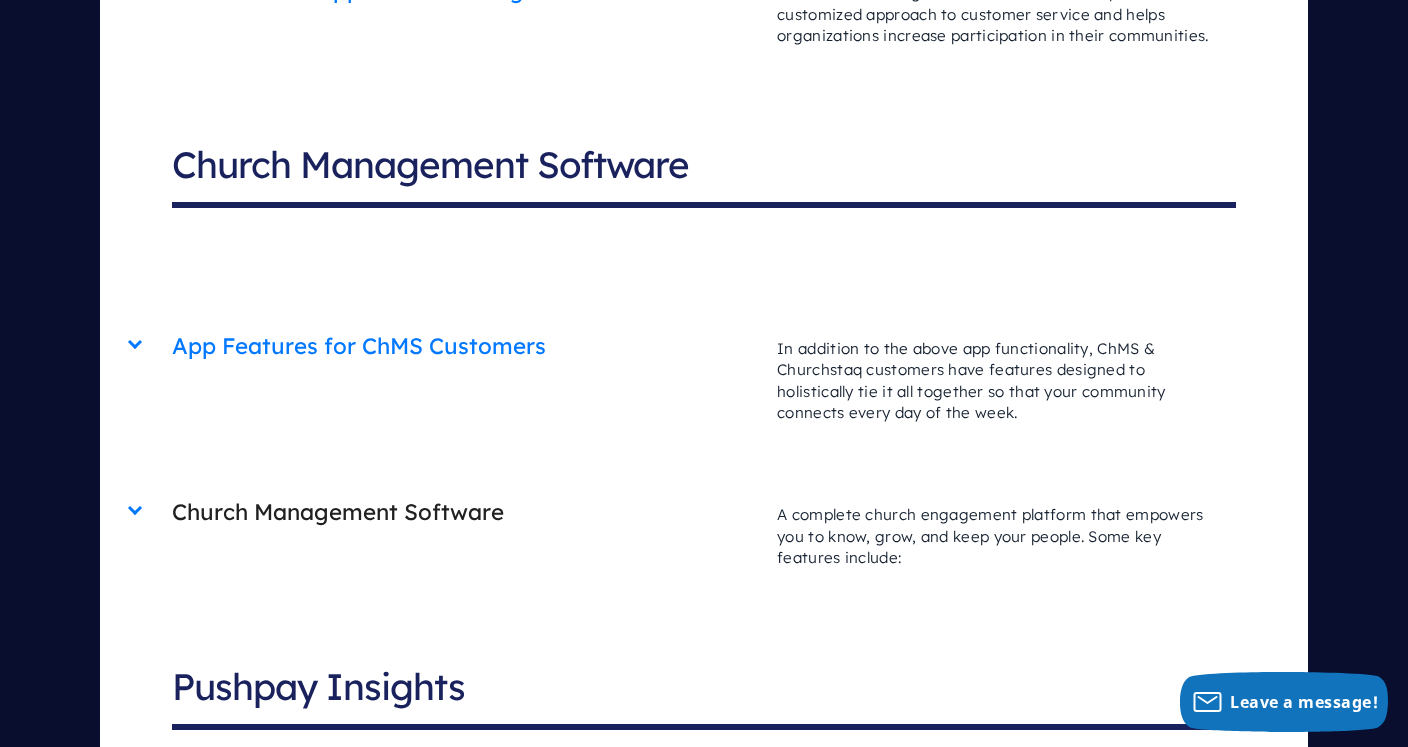 click on "Church Management Software" at bounding box center [464, 512] 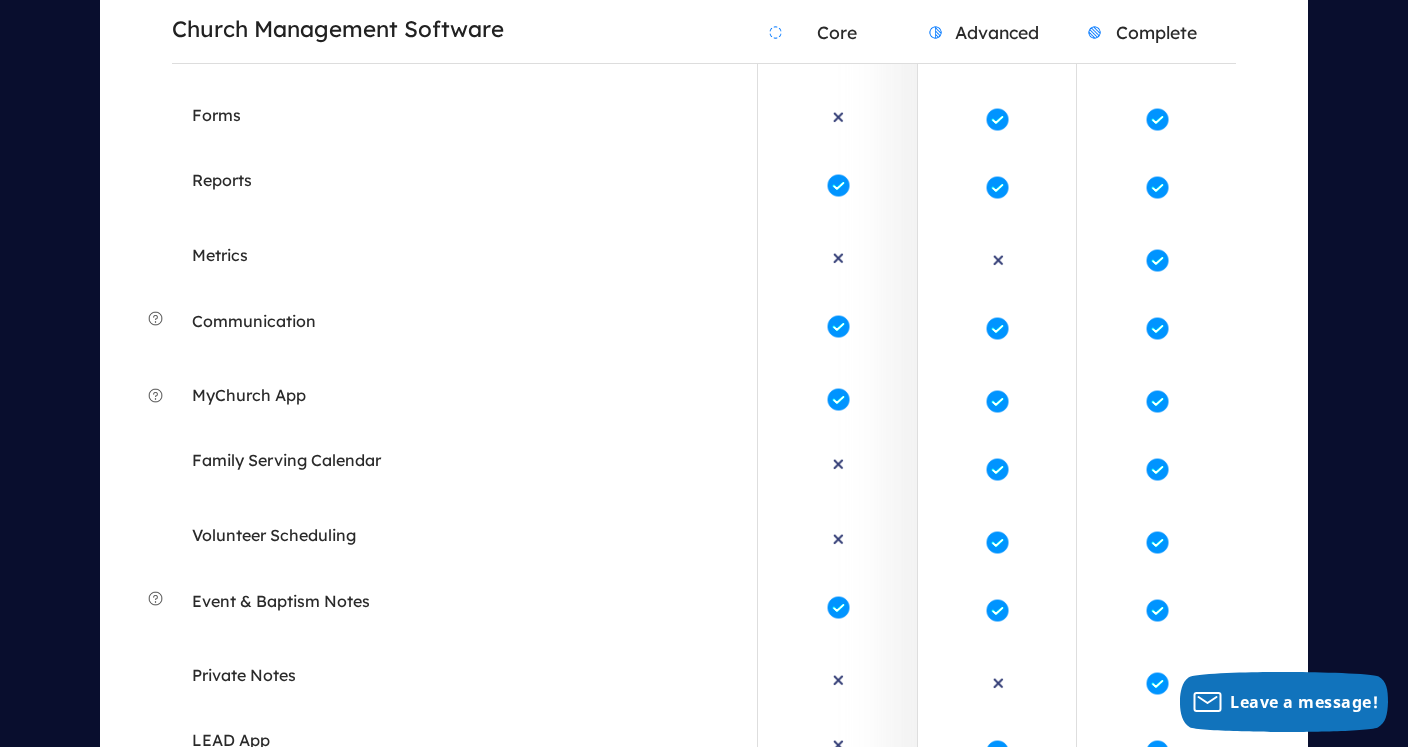 scroll, scrollTop: 7149, scrollLeft: 0, axis: vertical 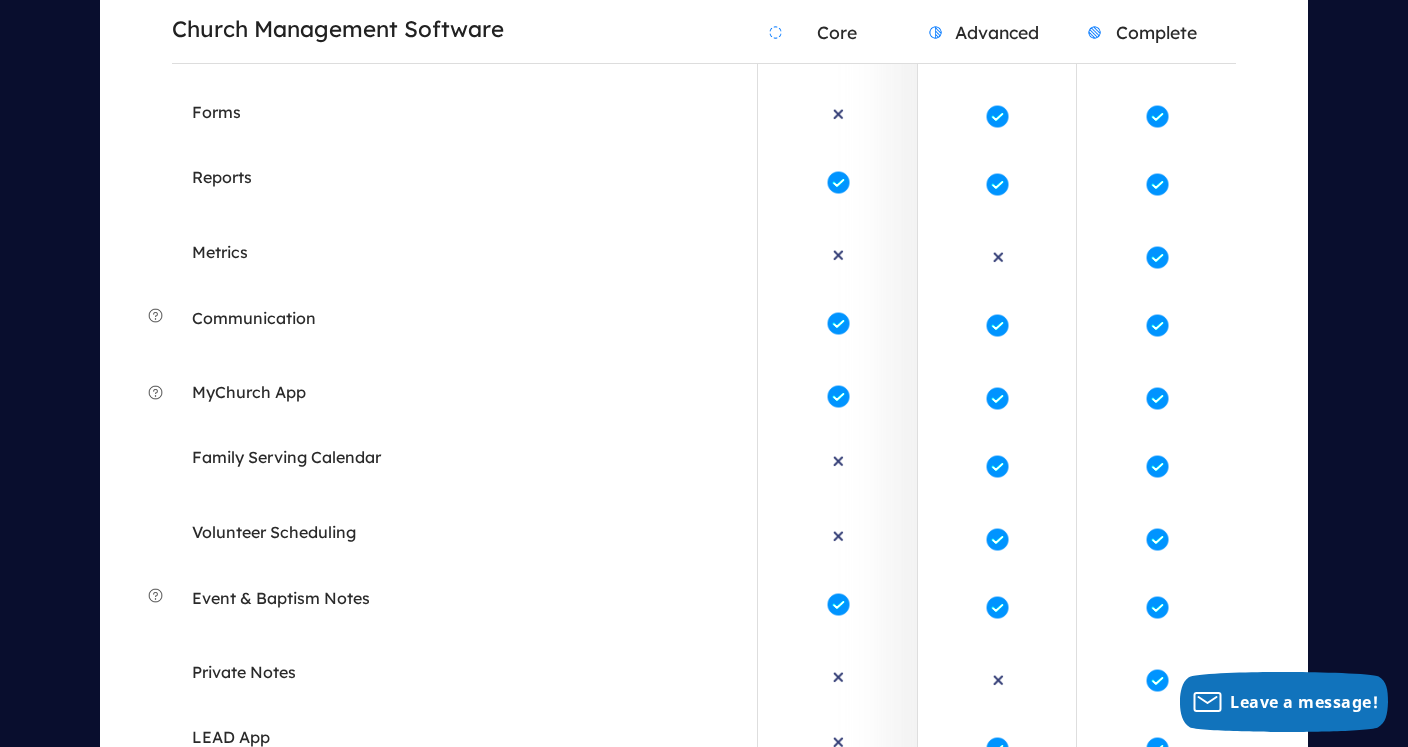 click on "MyChurch App" at bounding box center (249, 392) 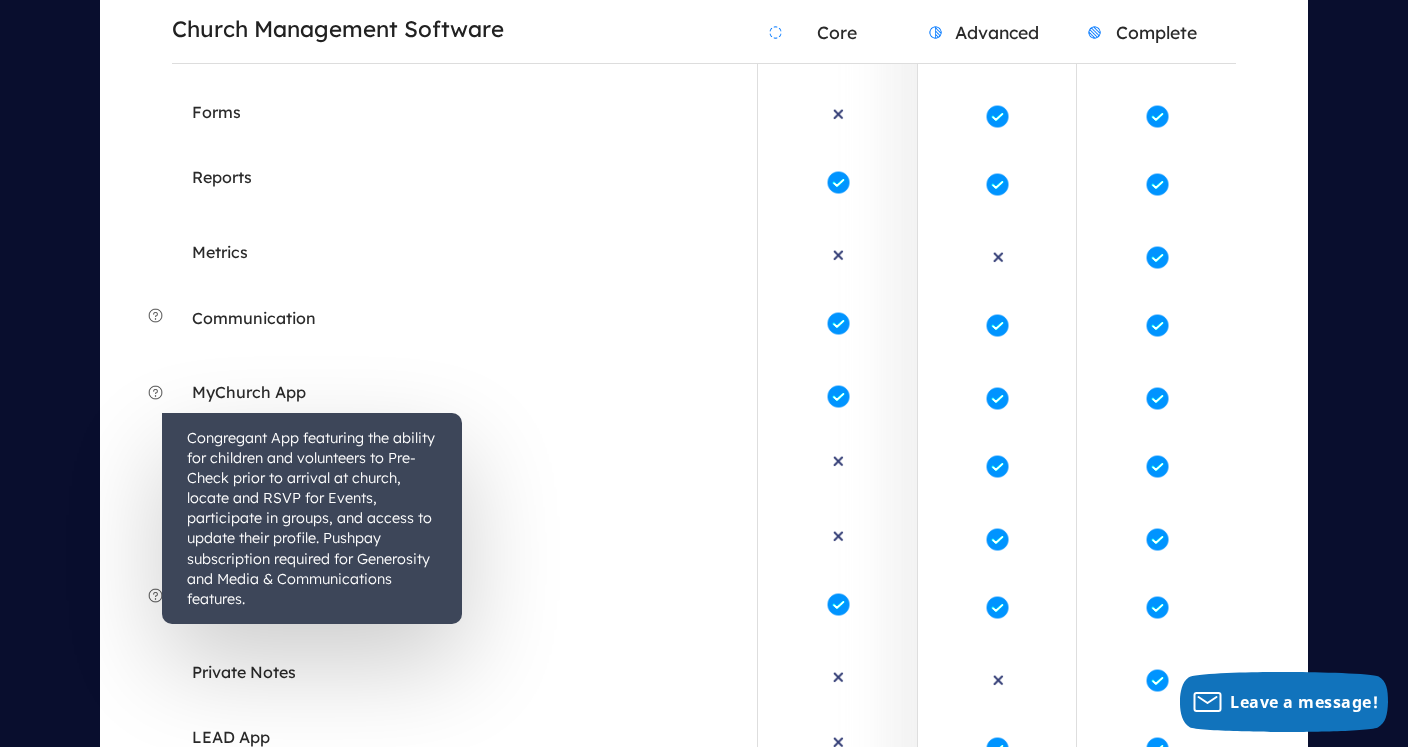 click at bounding box center (155, 392) 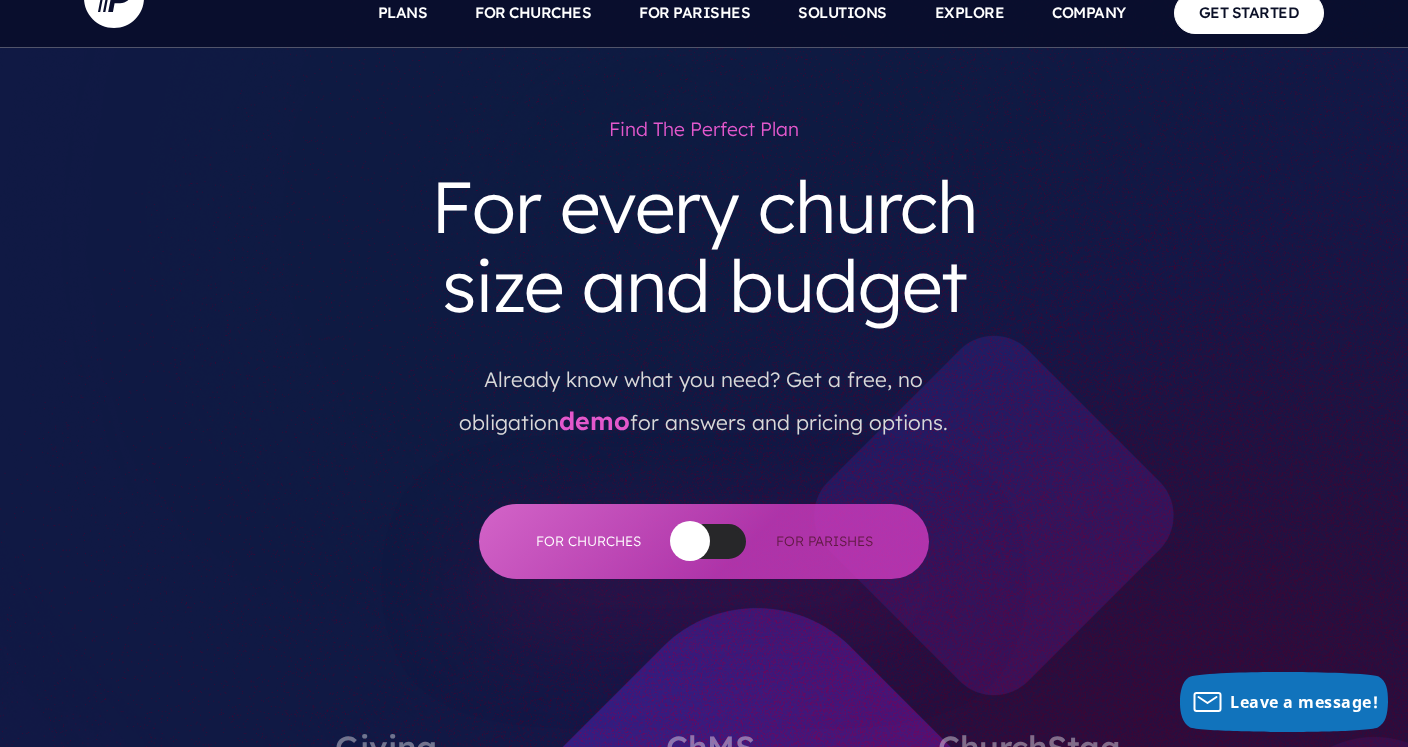 scroll, scrollTop: 0, scrollLeft: 0, axis: both 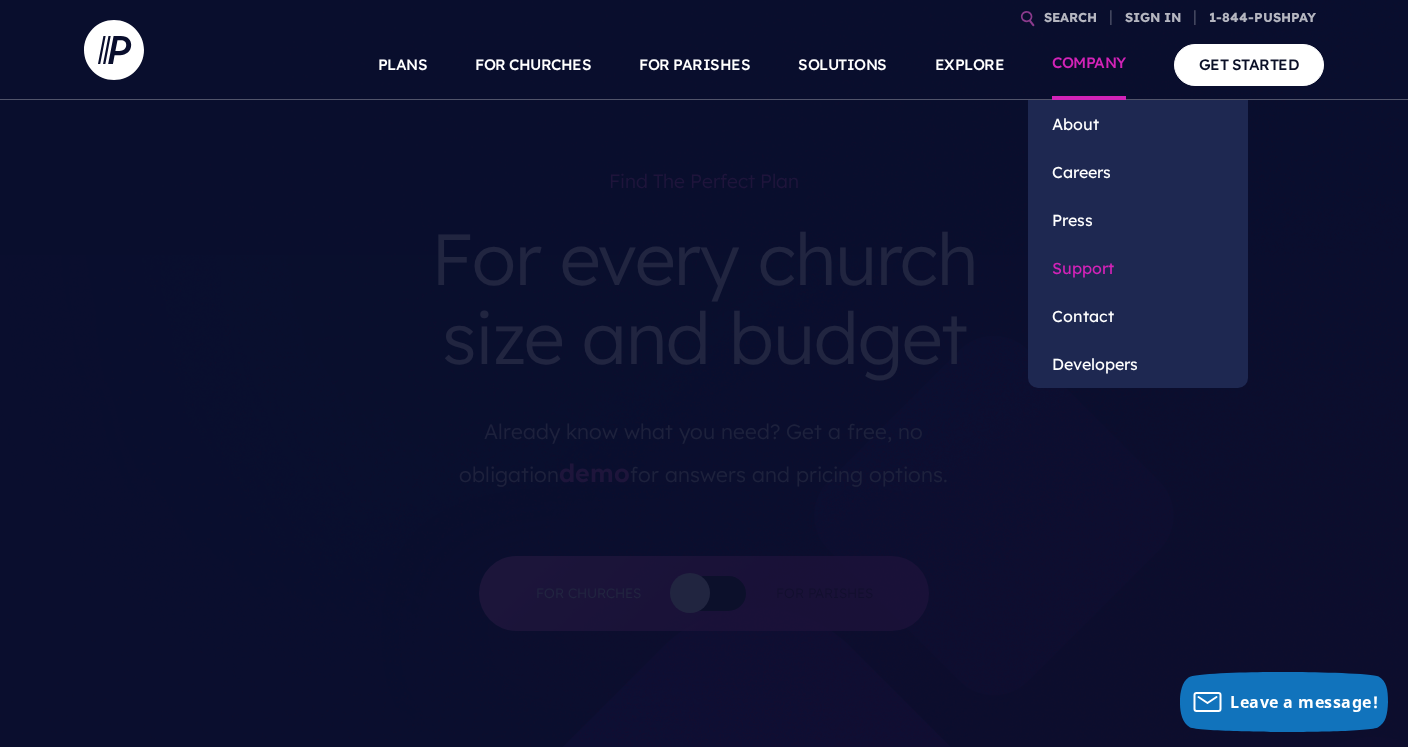 click on "Support" at bounding box center [1138, 268] 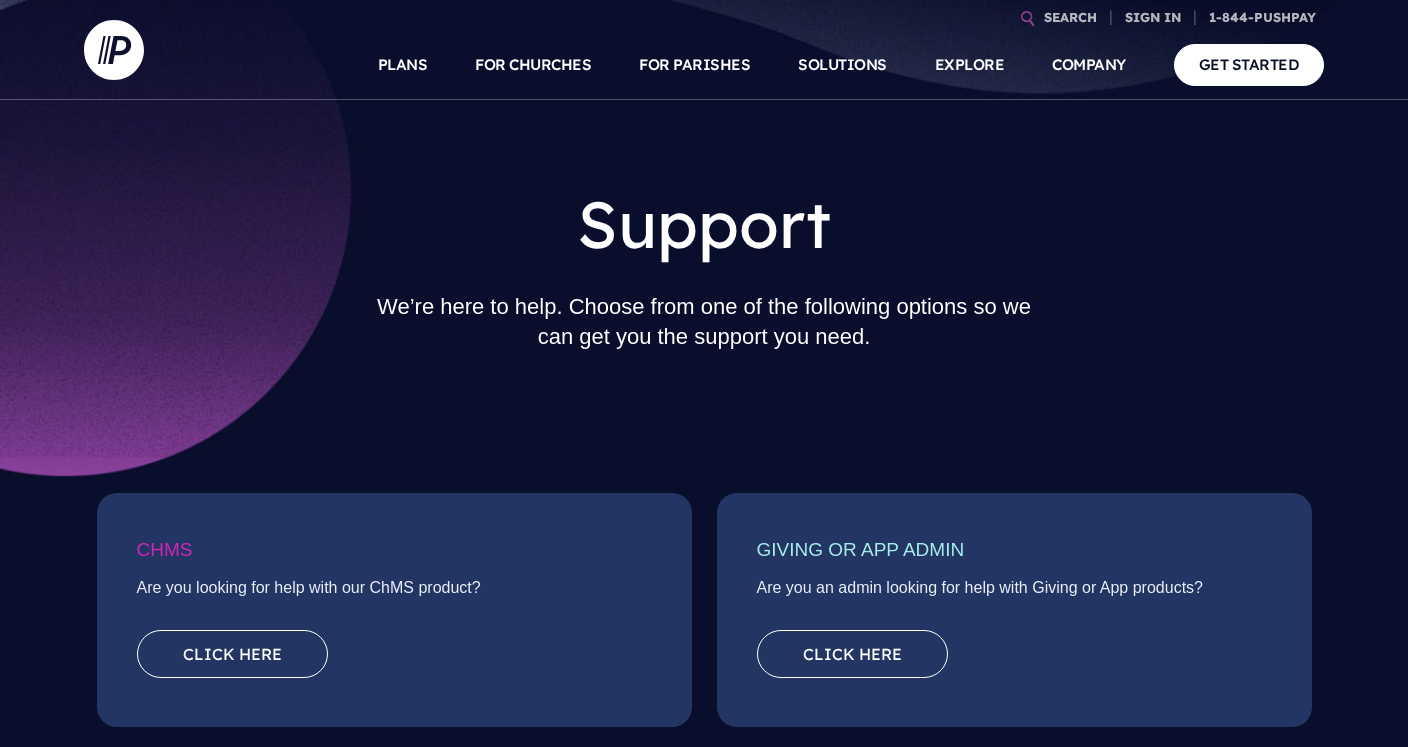 scroll, scrollTop: 0, scrollLeft: 0, axis: both 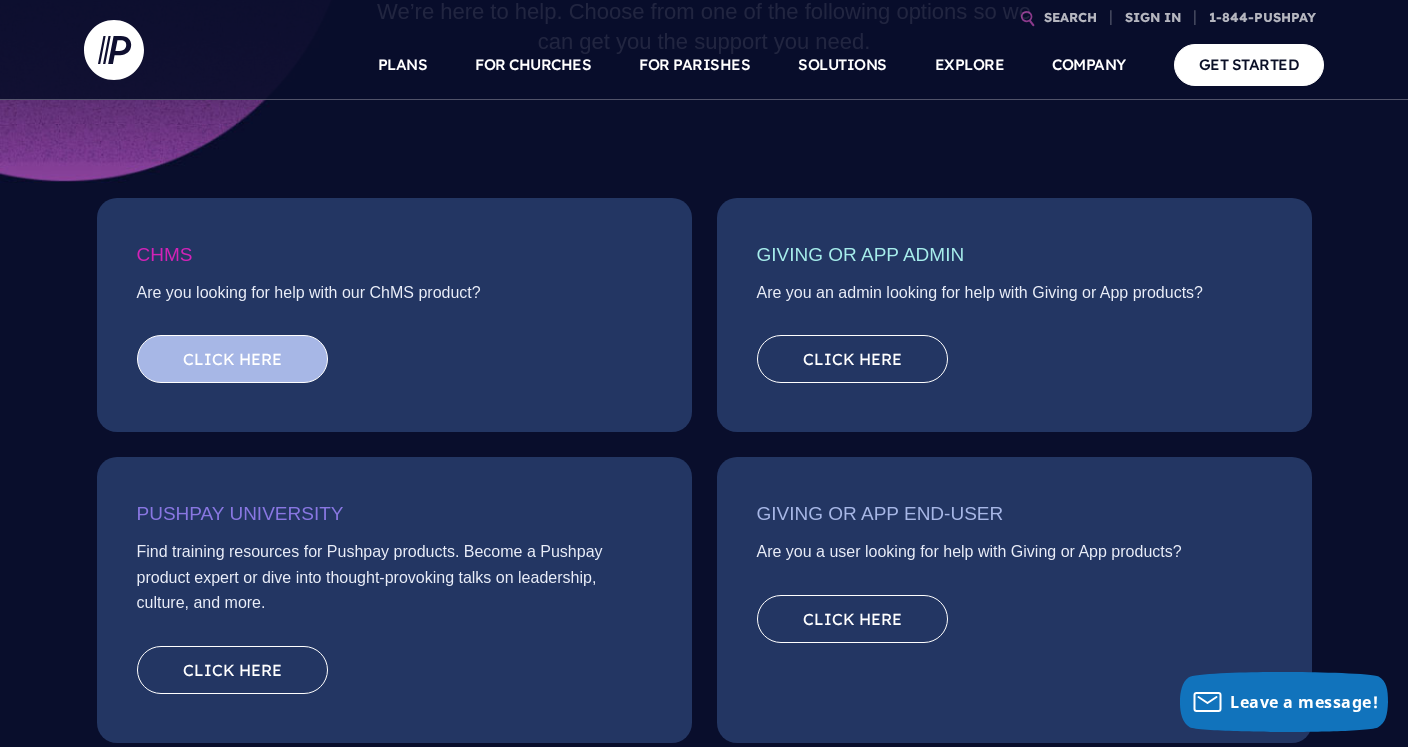 click on "Click here" at bounding box center (232, 359) 